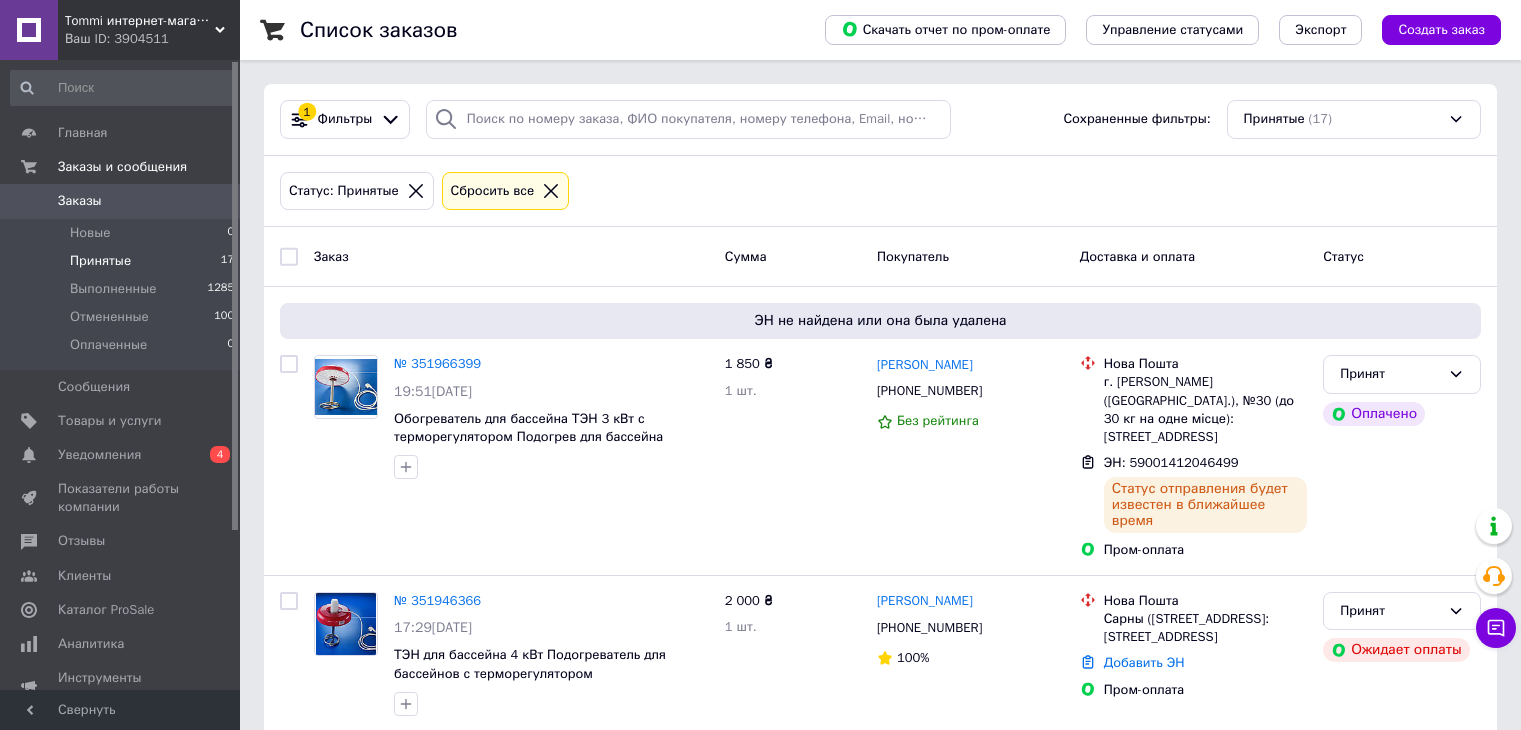 click on "Уведомления" at bounding box center [99, 455] 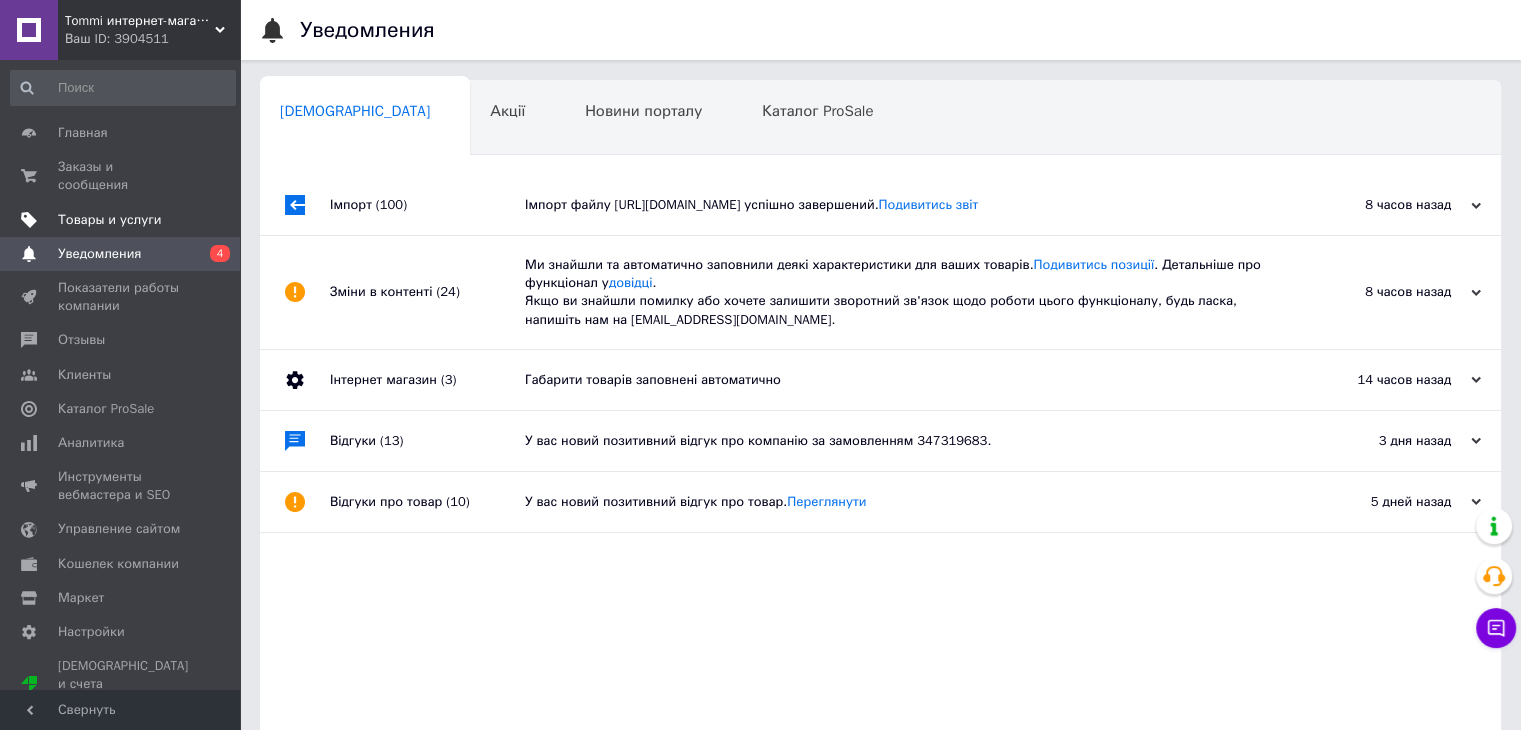 click on "Товары и услуги" at bounding box center (110, 220) 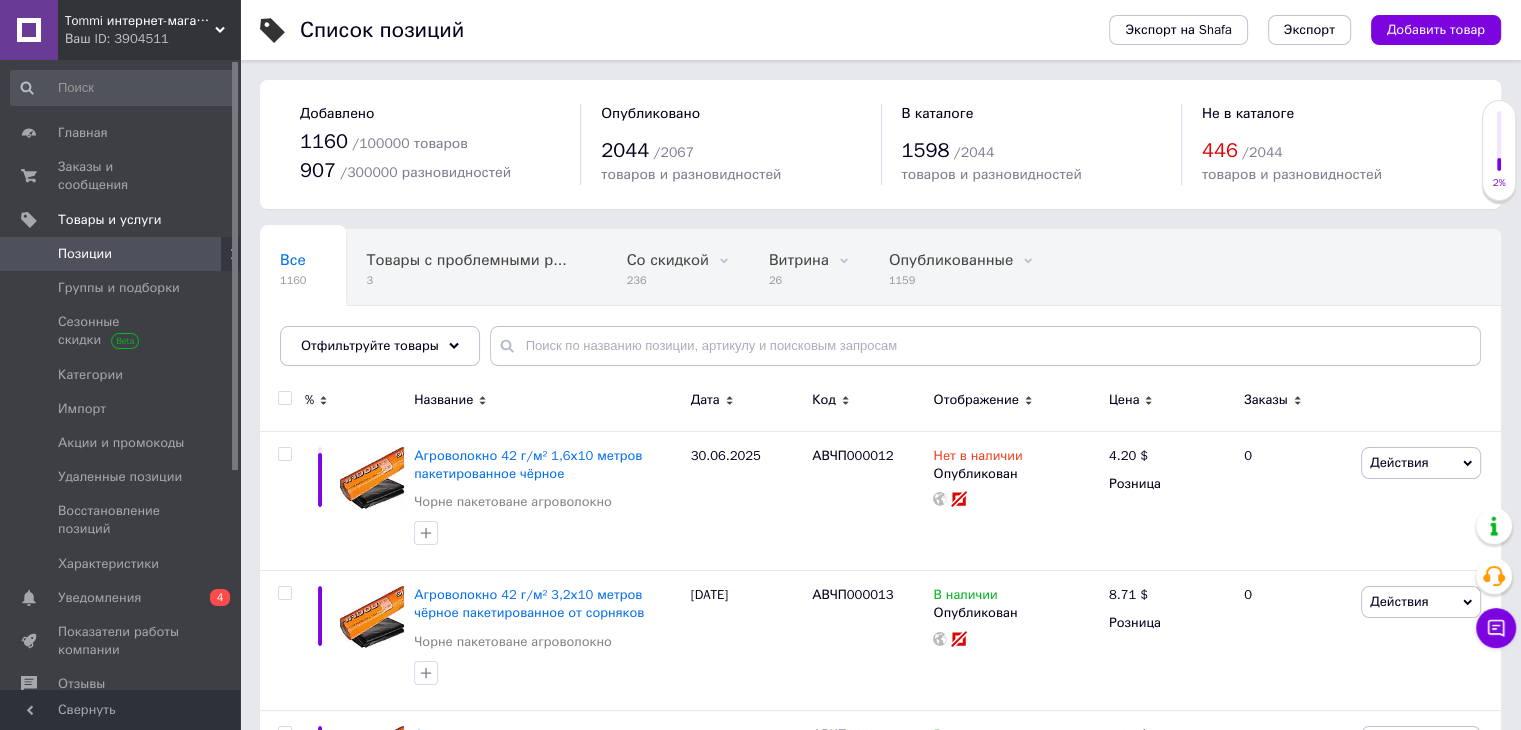 click on "Отфильтруйте товары" at bounding box center (370, 345) 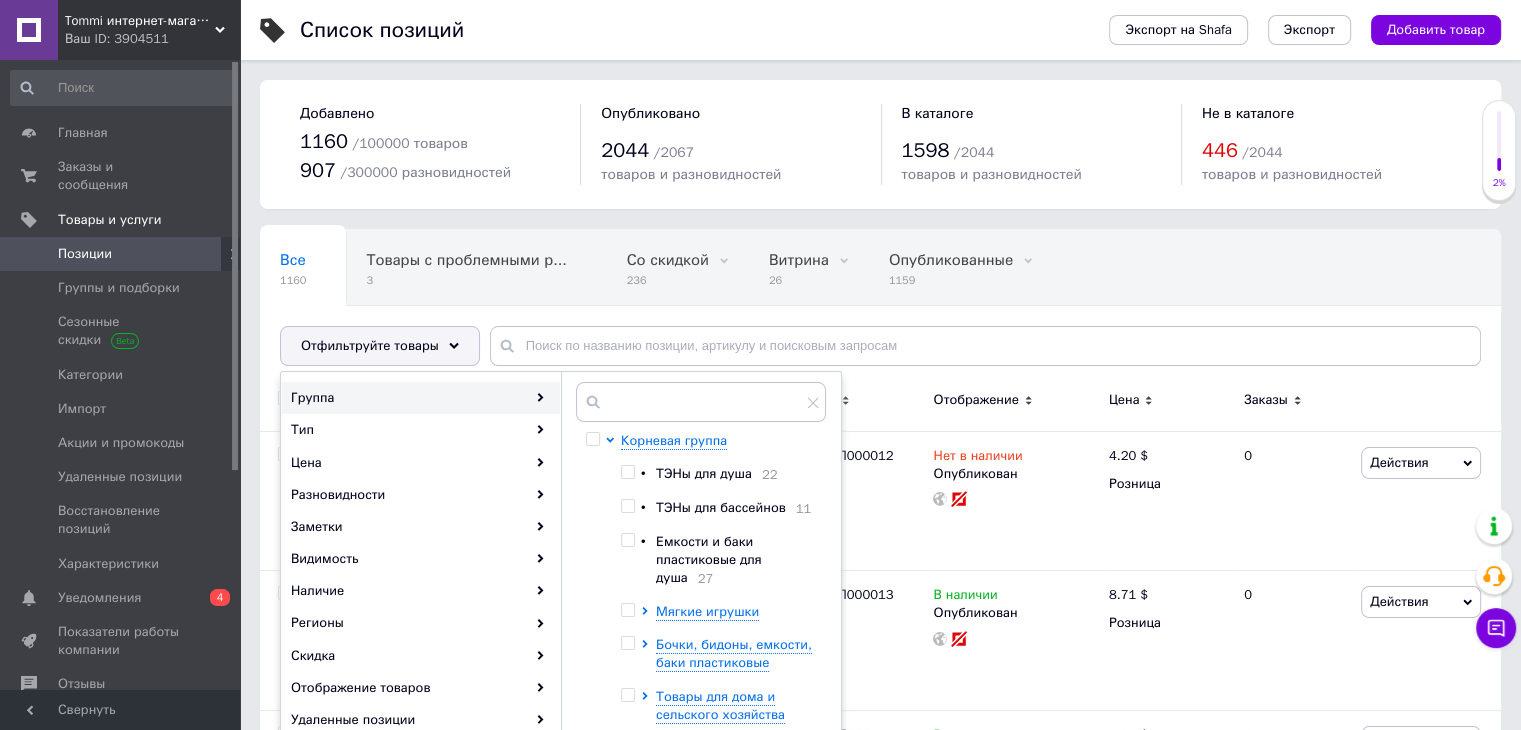 click on "ТЭНы для бассейнов" at bounding box center [721, 507] 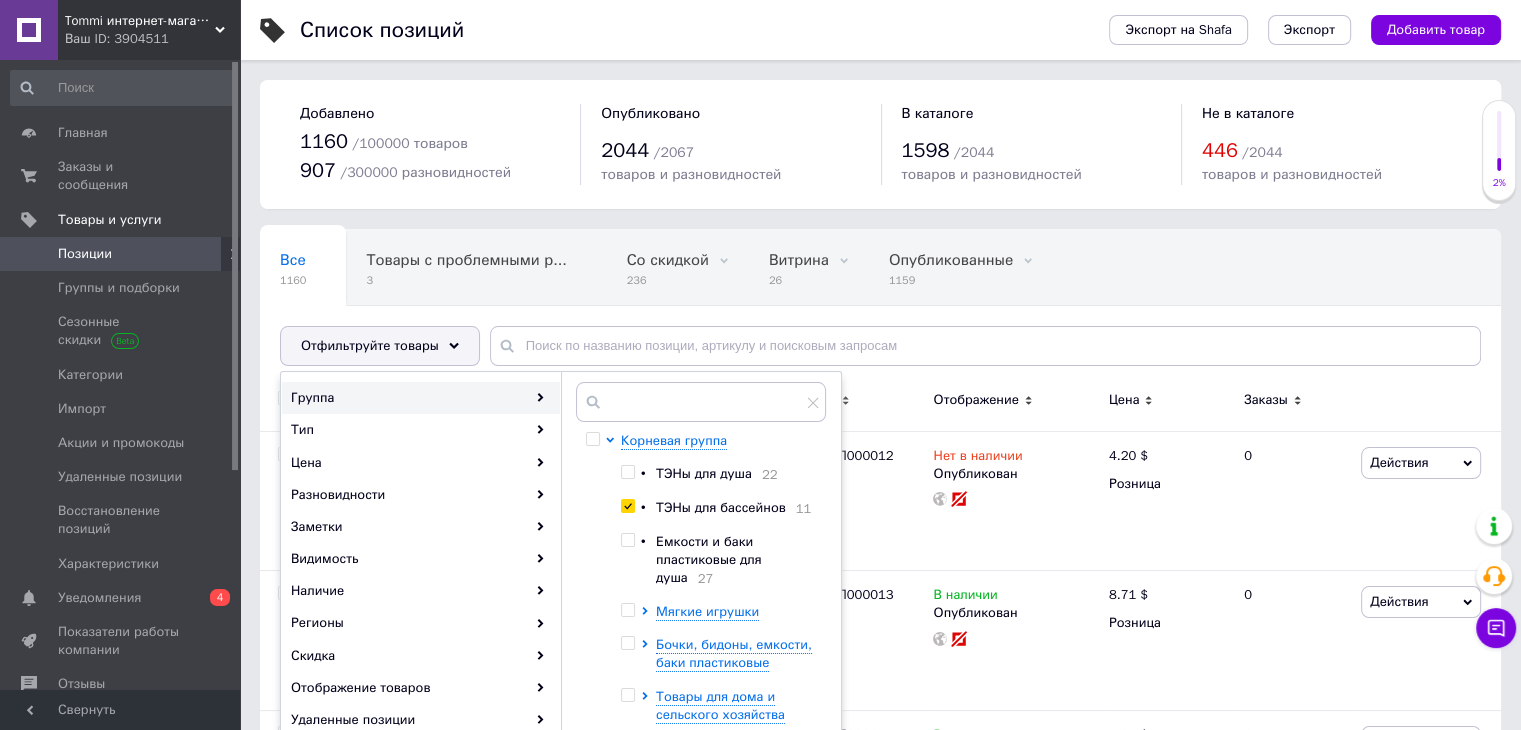 checkbox on "true" 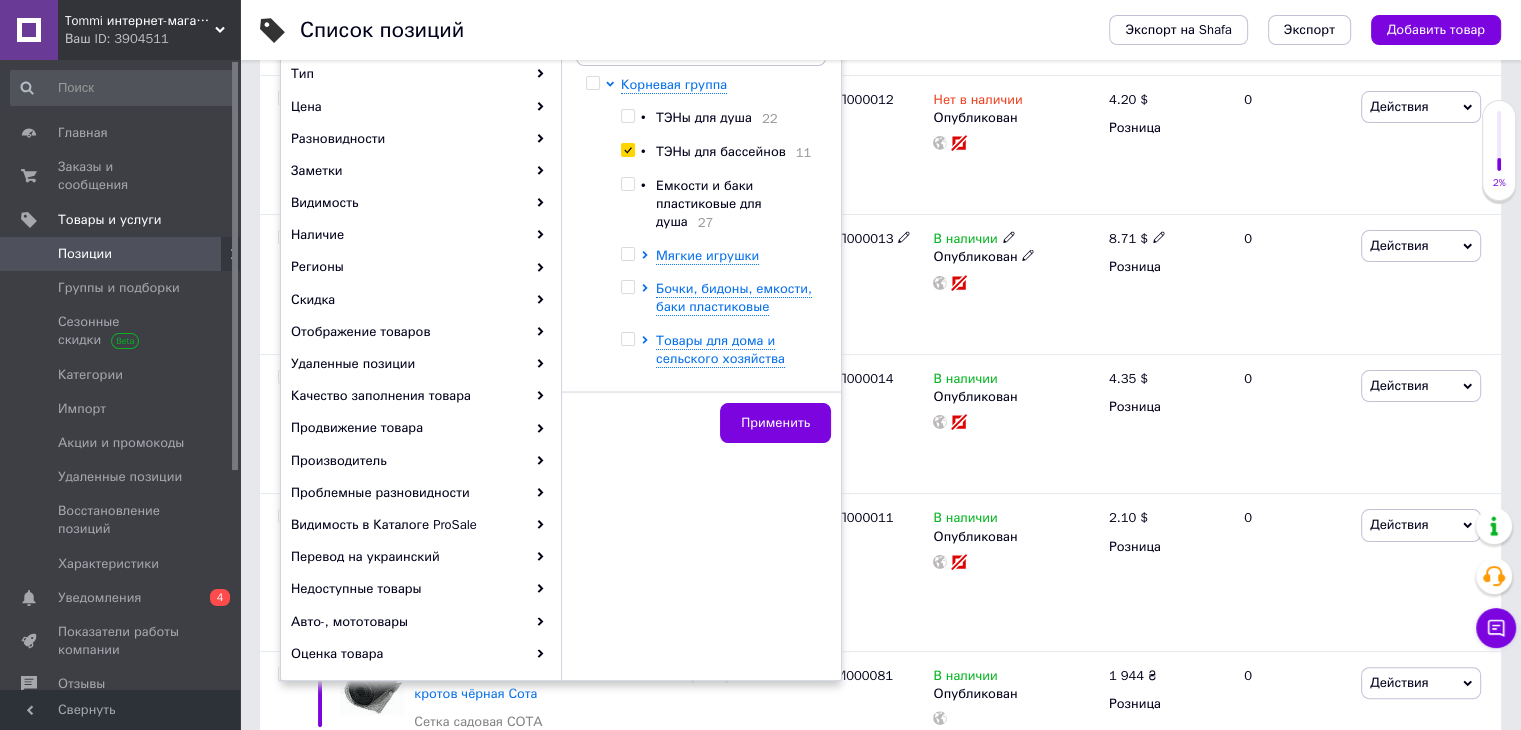 scroll, scrollTop: 400, scrollLeft: 0, axis: vertical 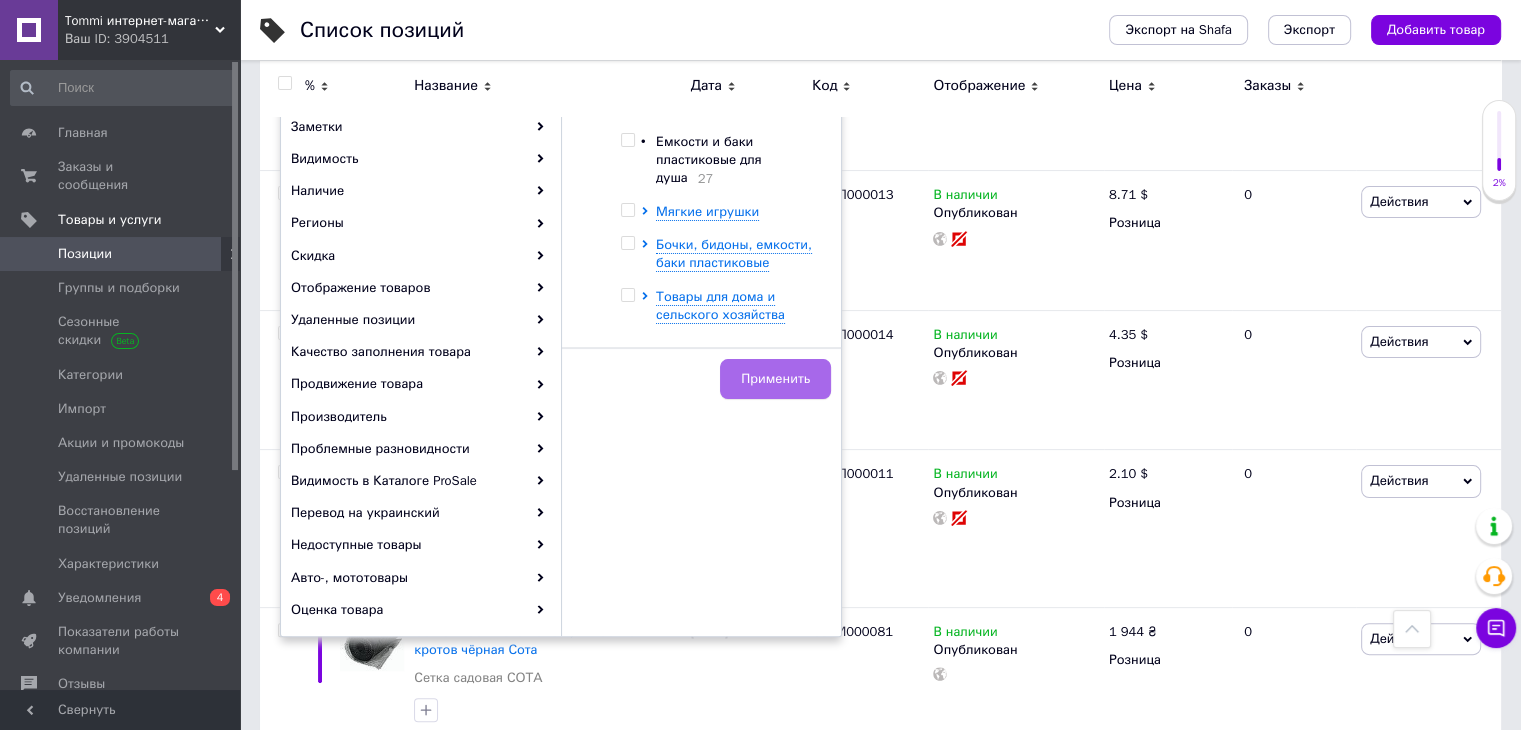 click on "Применить" at bounding box center (775, 379) 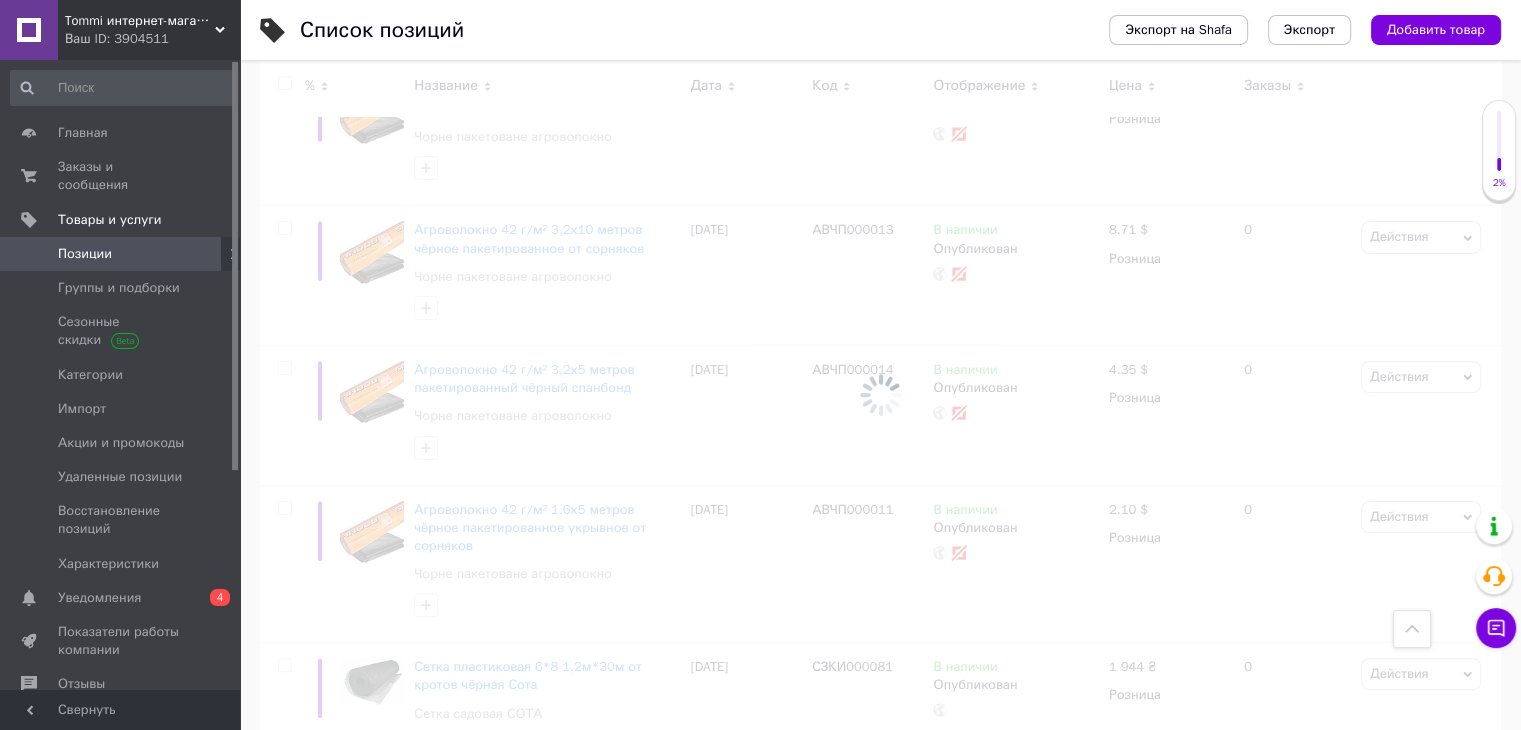 scroll, scrollTop: 435, scrollLeft: 0, axis: vertical 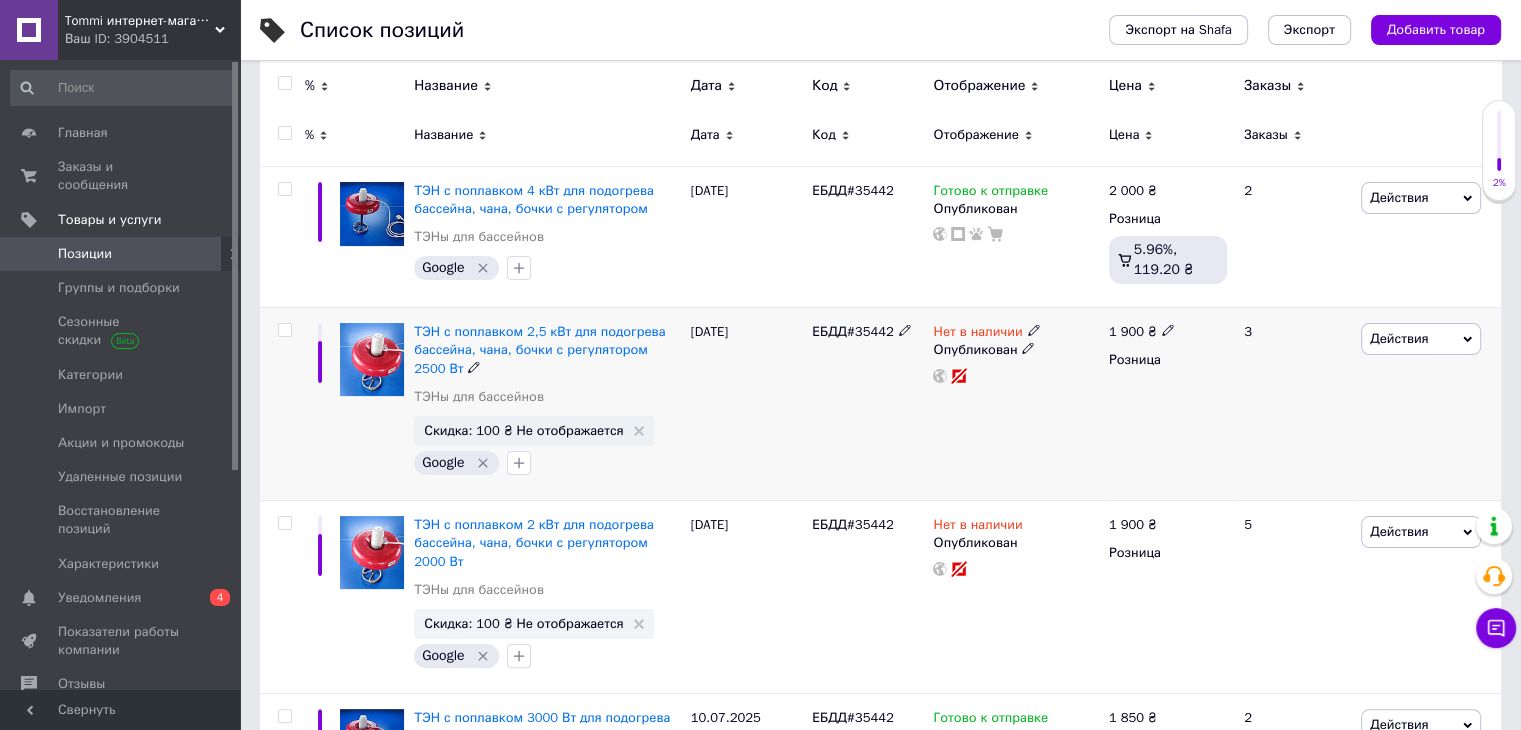 click 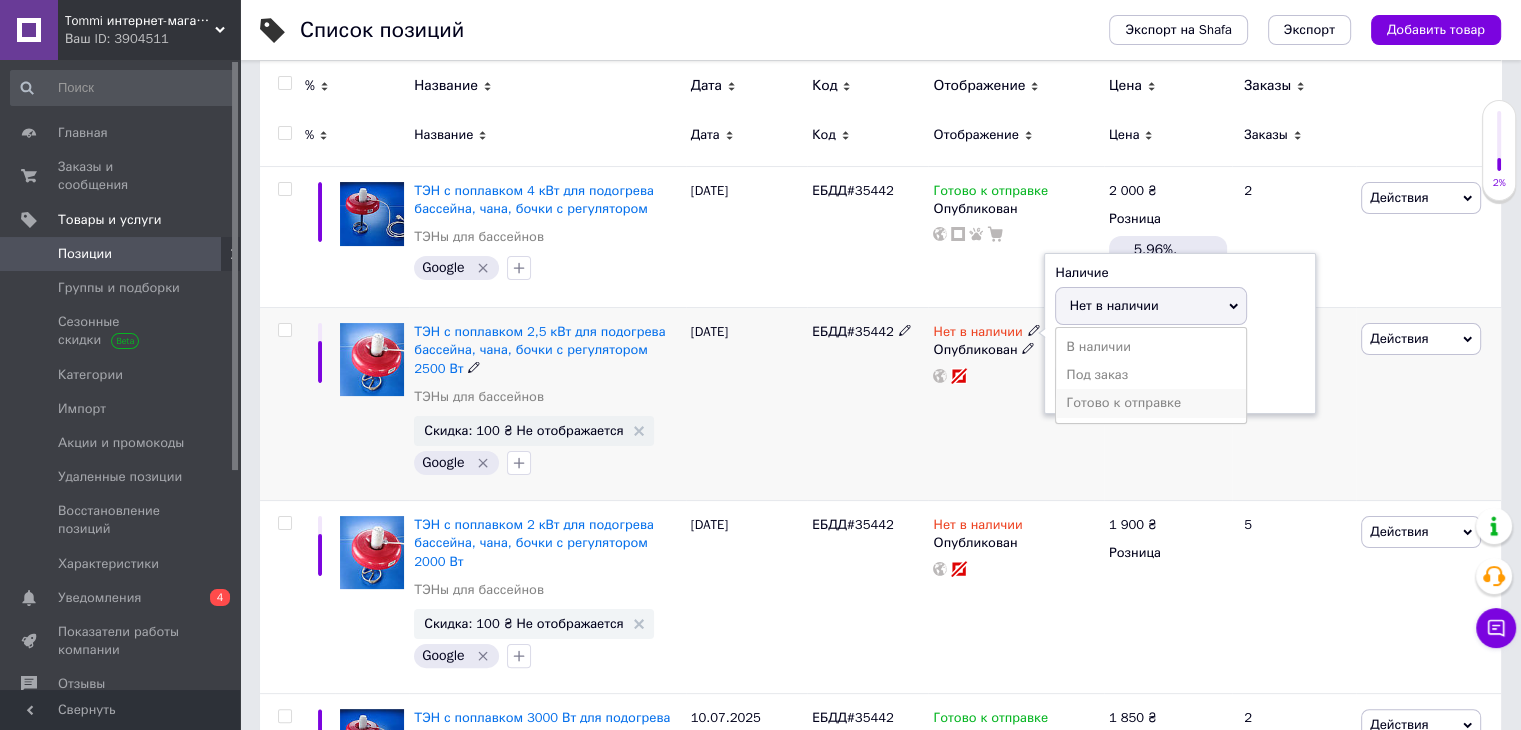 click on "Готово к отправке" at bounding box center (1151, 403) 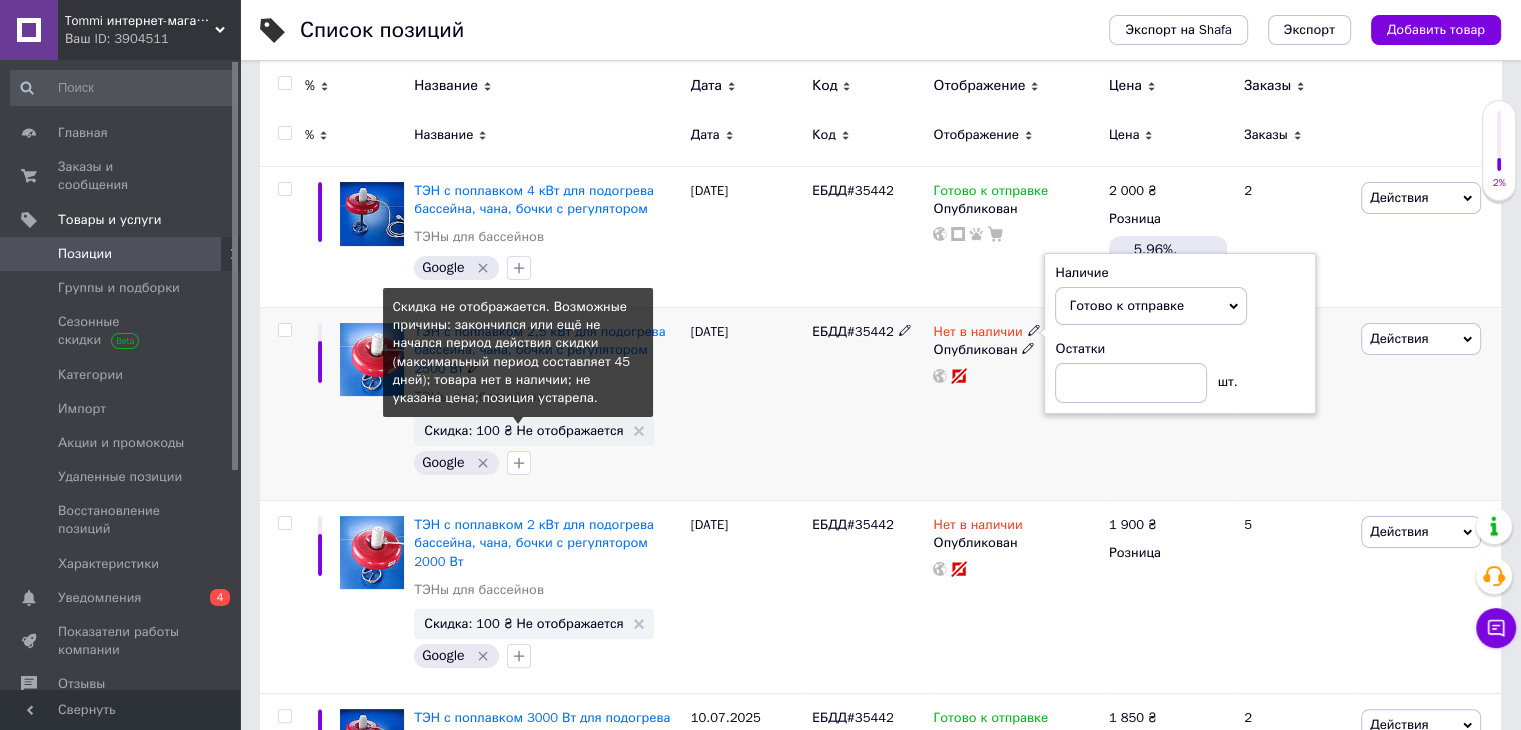 click on "Скидка: 100 ₴ Не отображается" at bounding box center [523, 430] 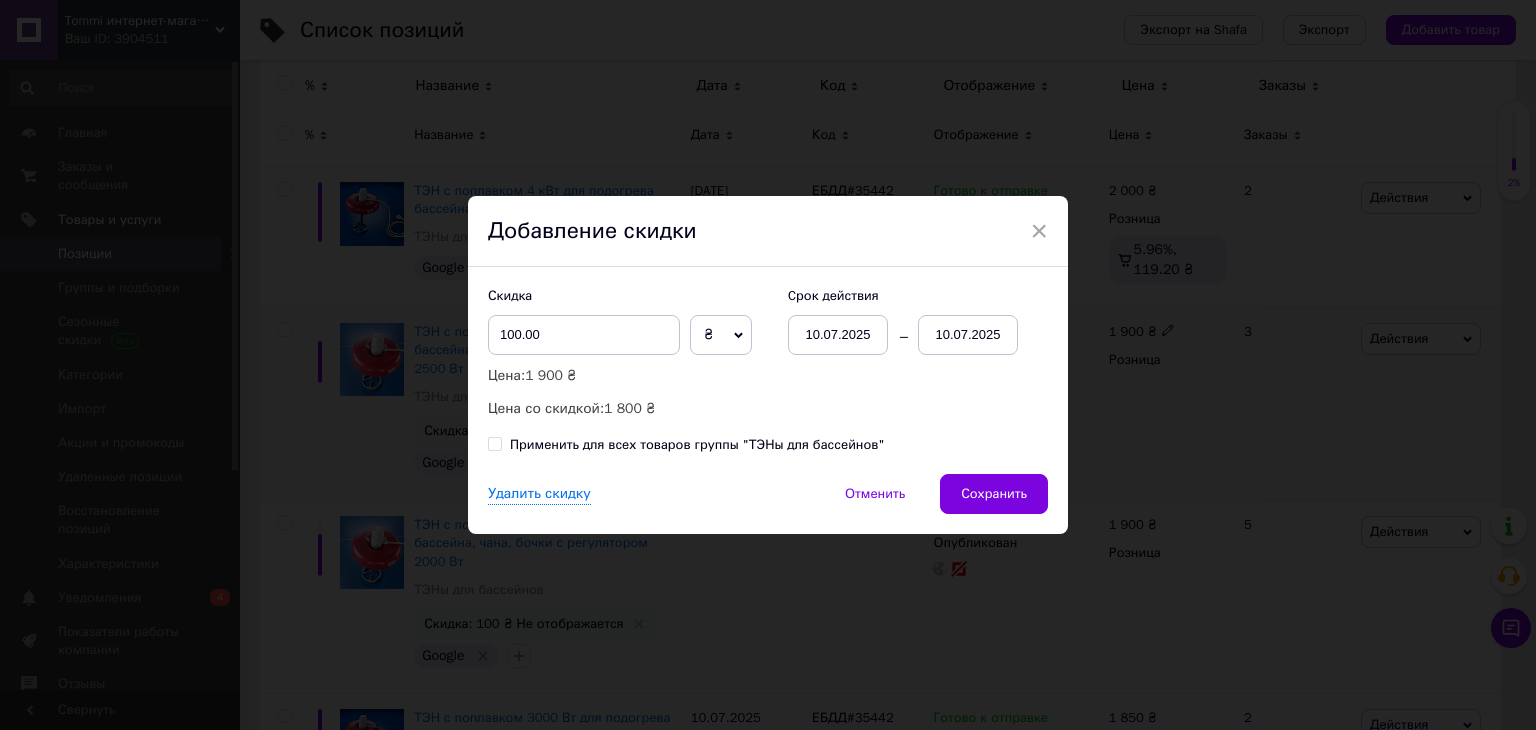 click on "10.07.2025" at bounding box center (968, 335) 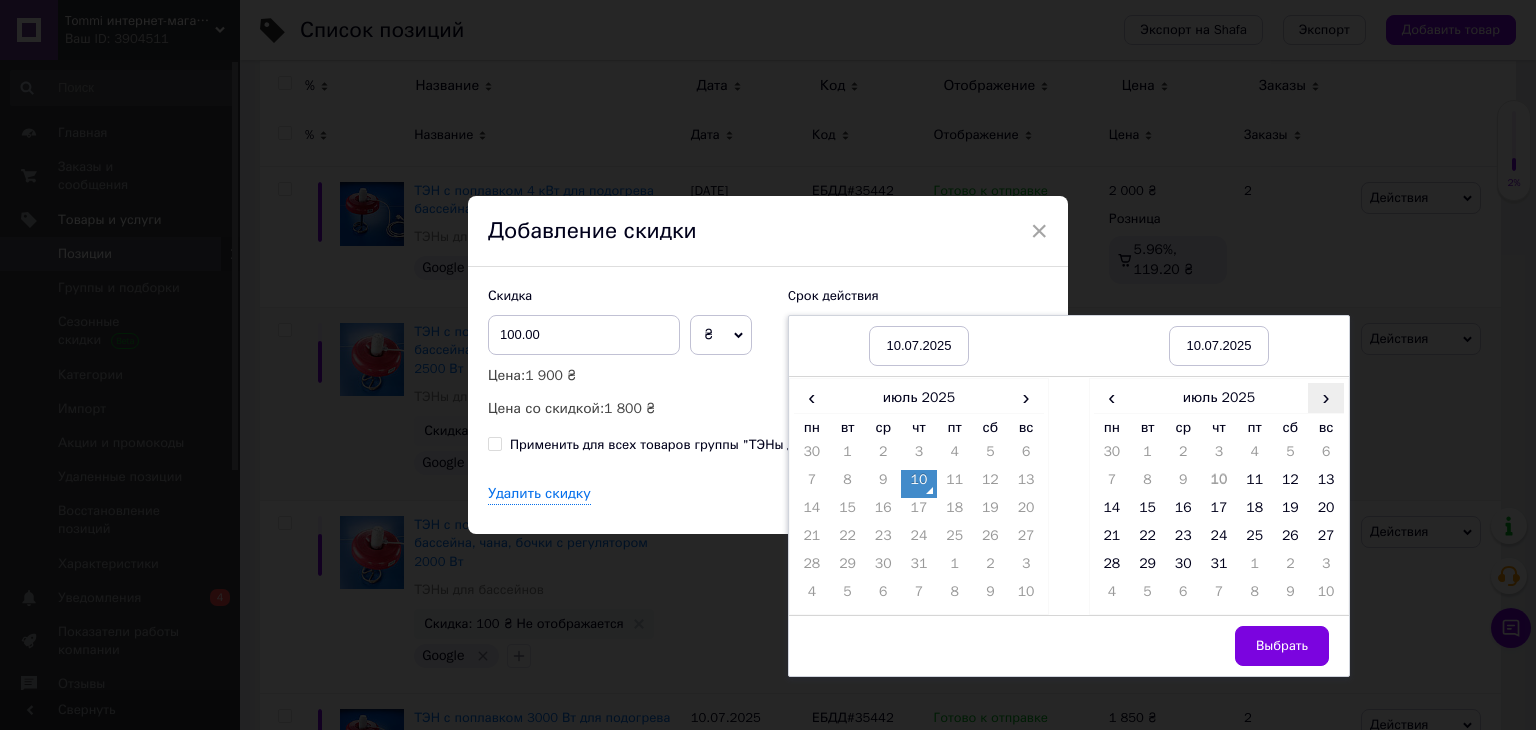 click on "›" at bounding box center [1326, 397] 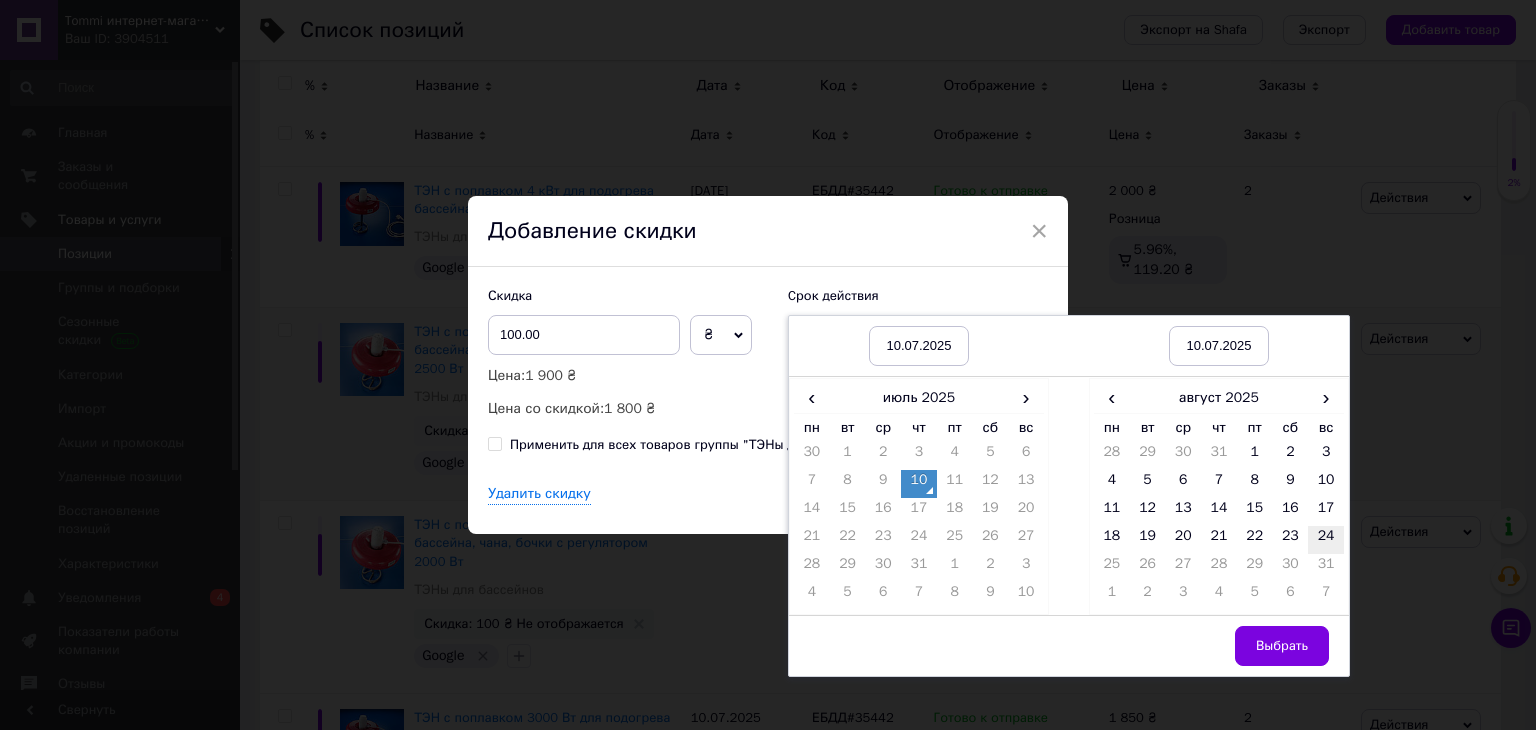 click on "24" at bounding box center [1326, 540] 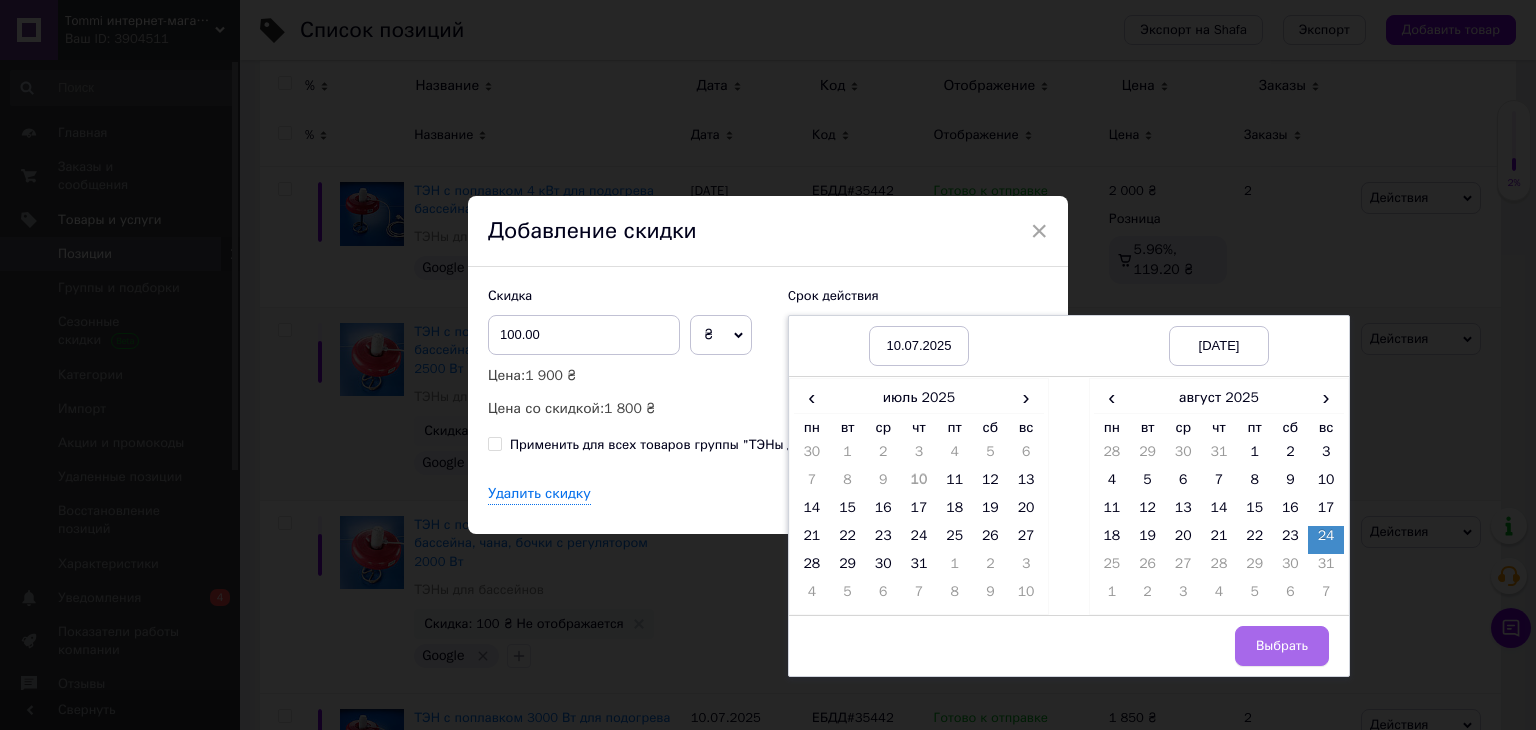 click on "Выбрать" at bounding box center [1282, 646] 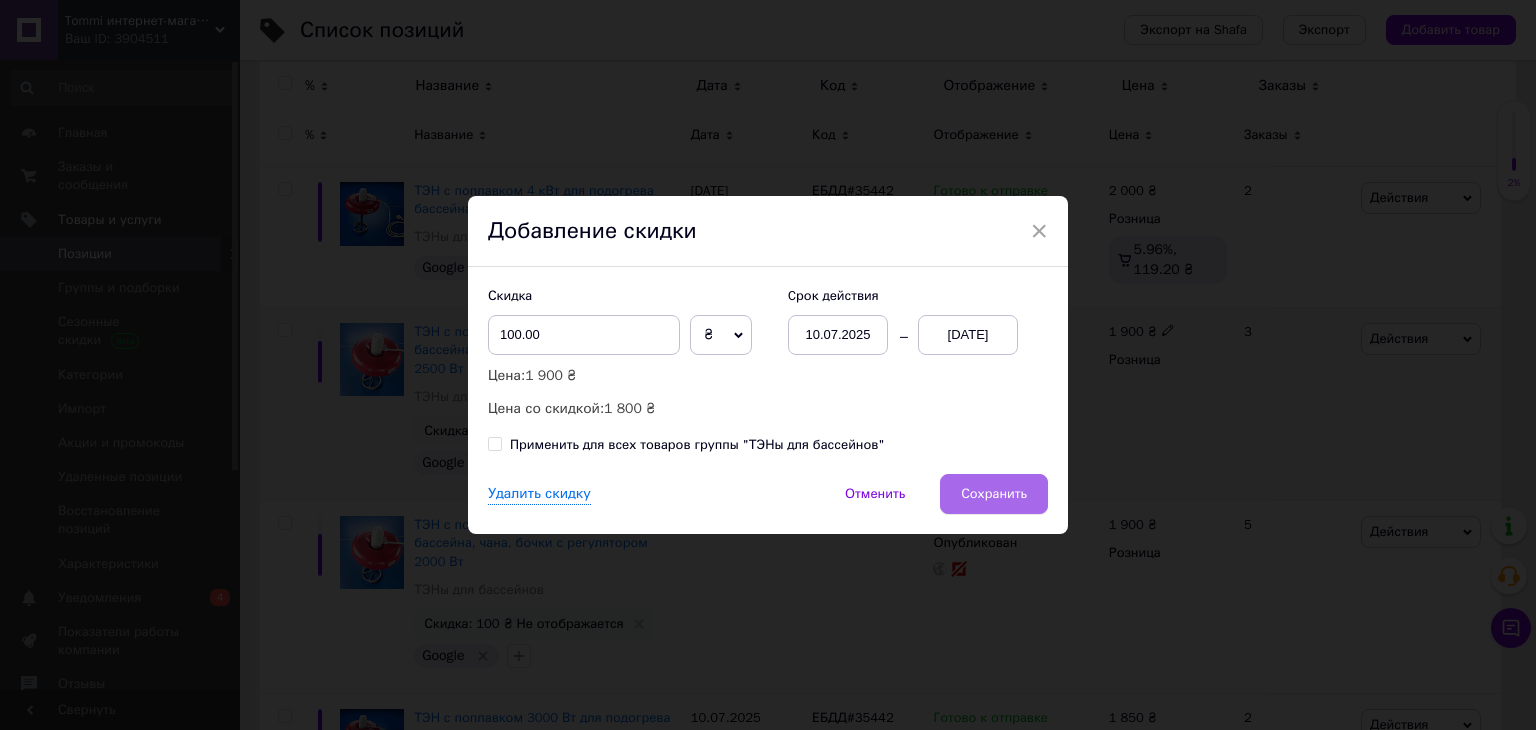 click on "Сохранить" at bounding box center (994, 494) 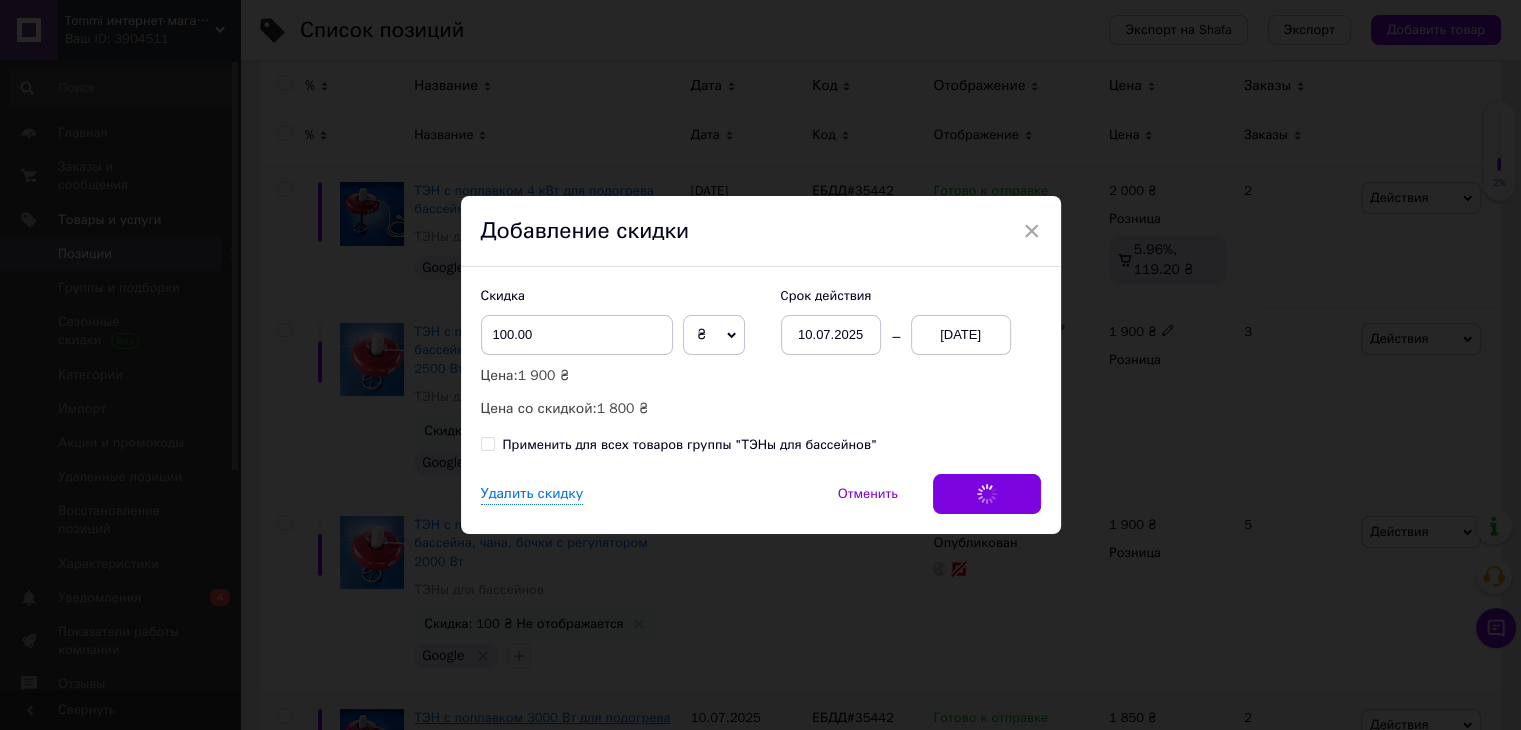 scroll, scrollTop: 0, scrollLeft: 103, axis: horizontal 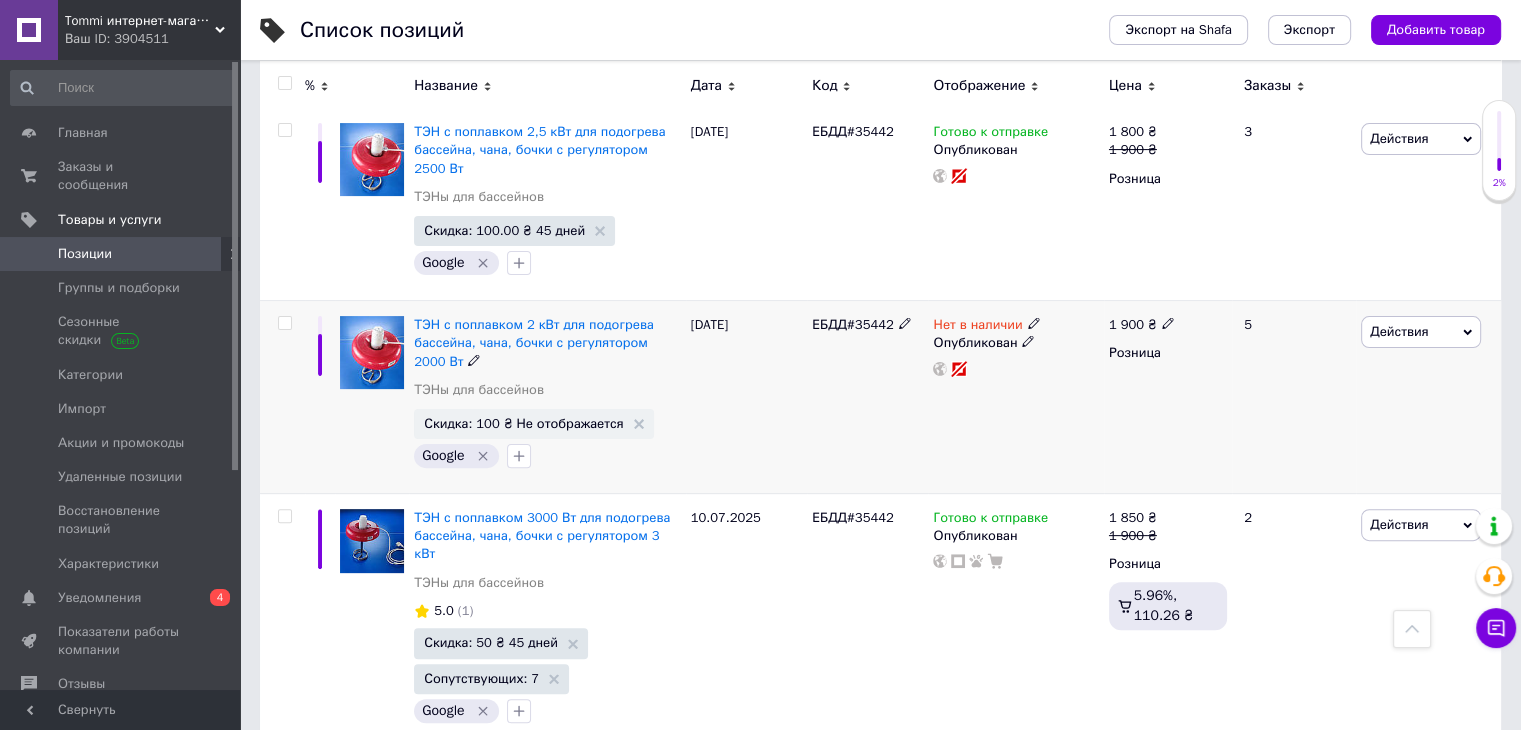 click 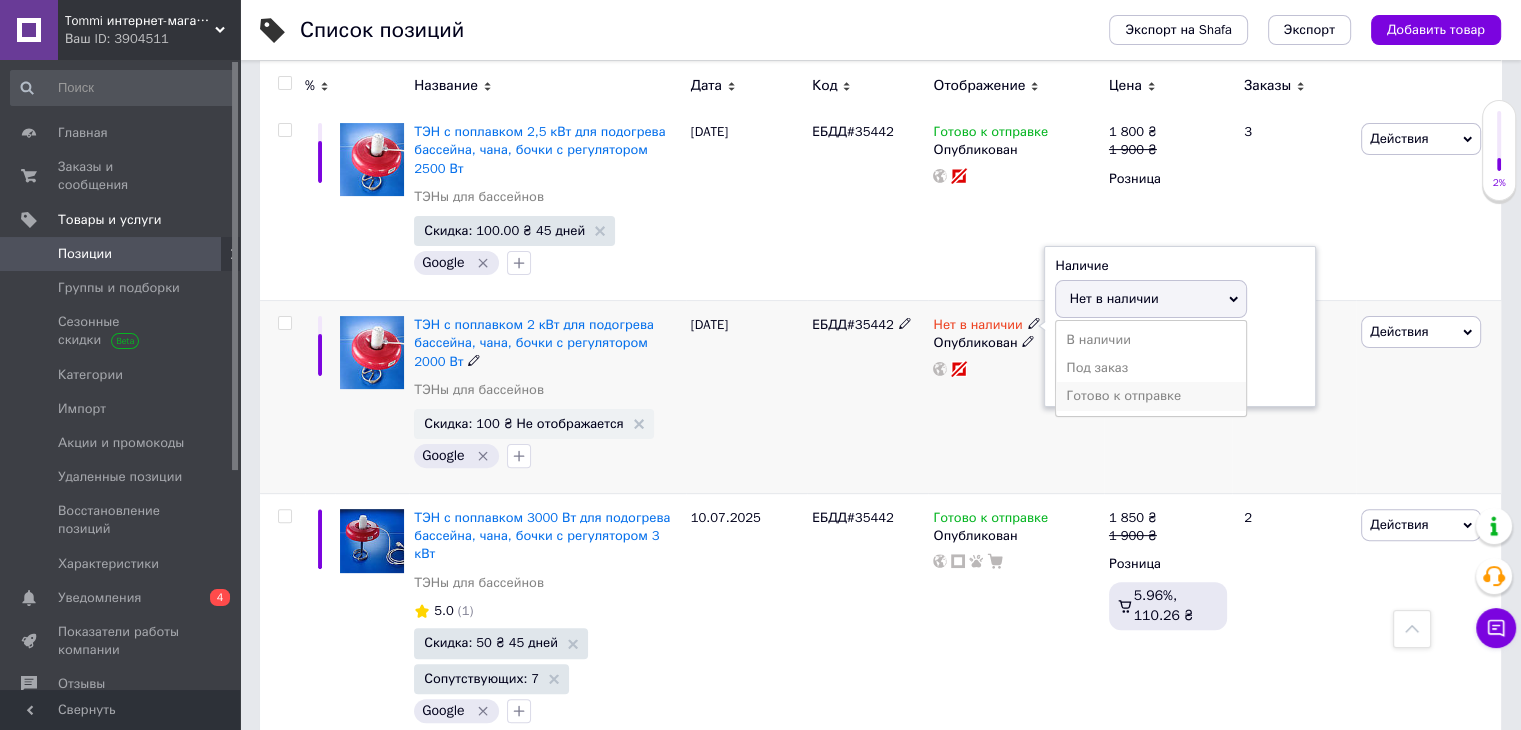 click on "Готово к отправке" at bounding box center [1151, 396] 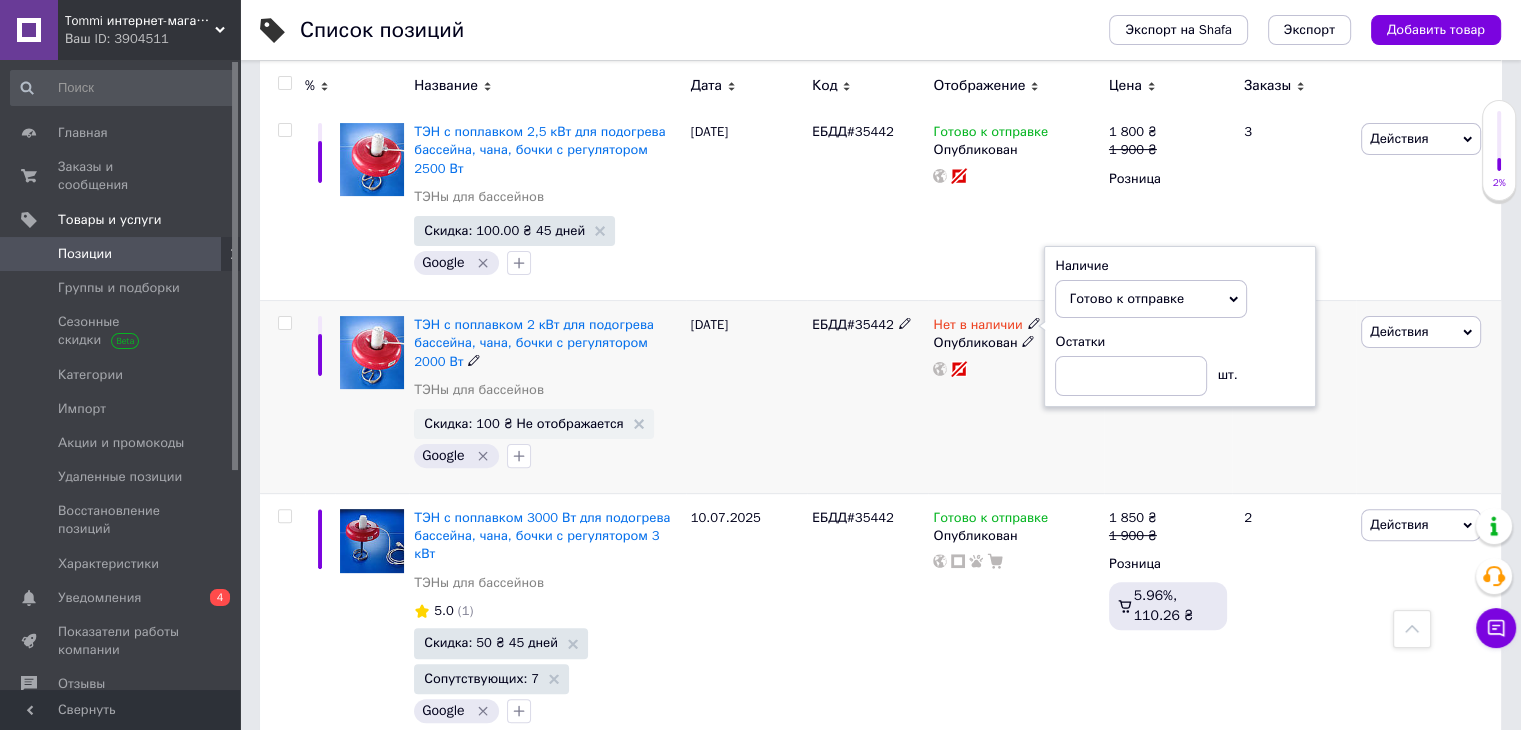 click on "ЕБДД#35442" at bounding box center [867, 397] 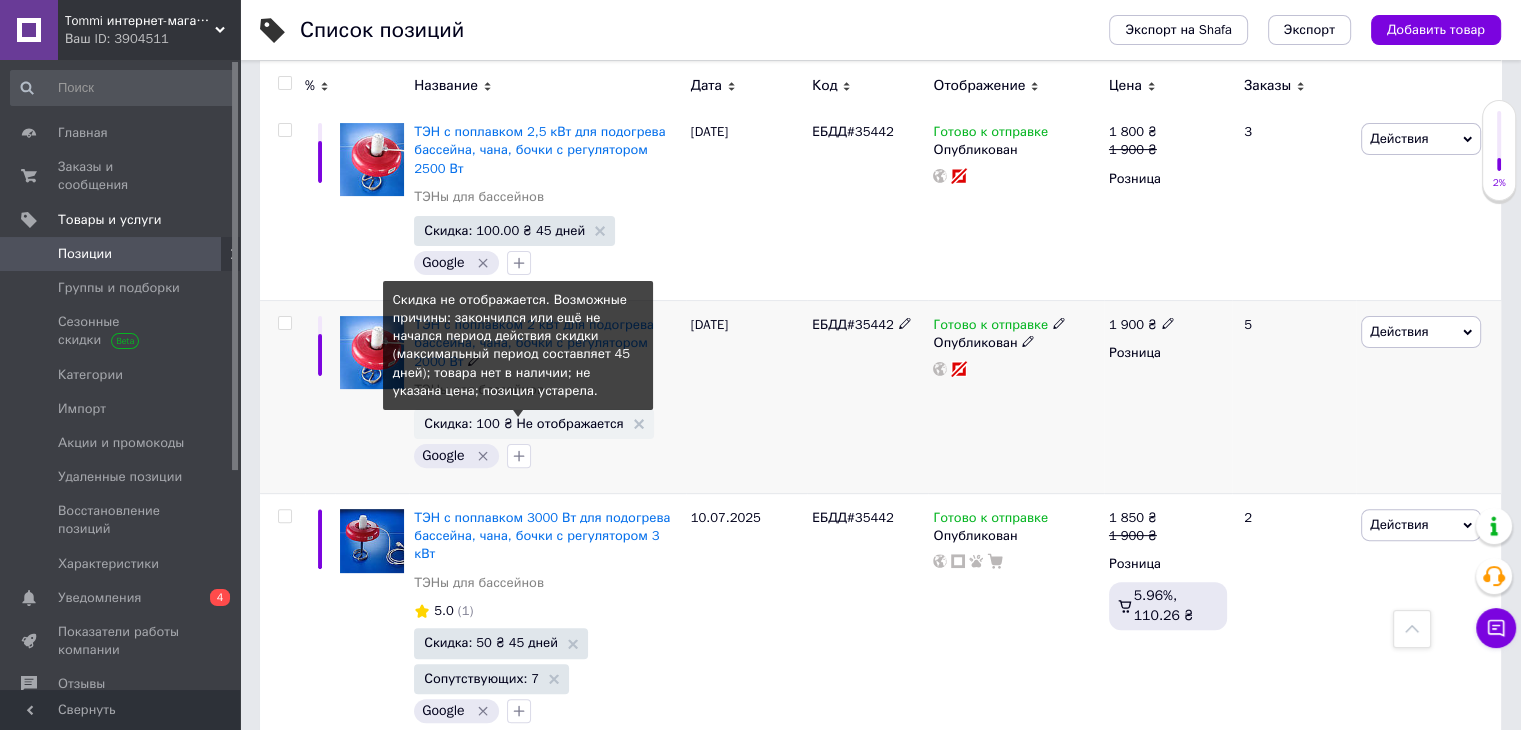 click on "Скидка: 100 ₴ Не отображается" at bounding box center (523, 423) 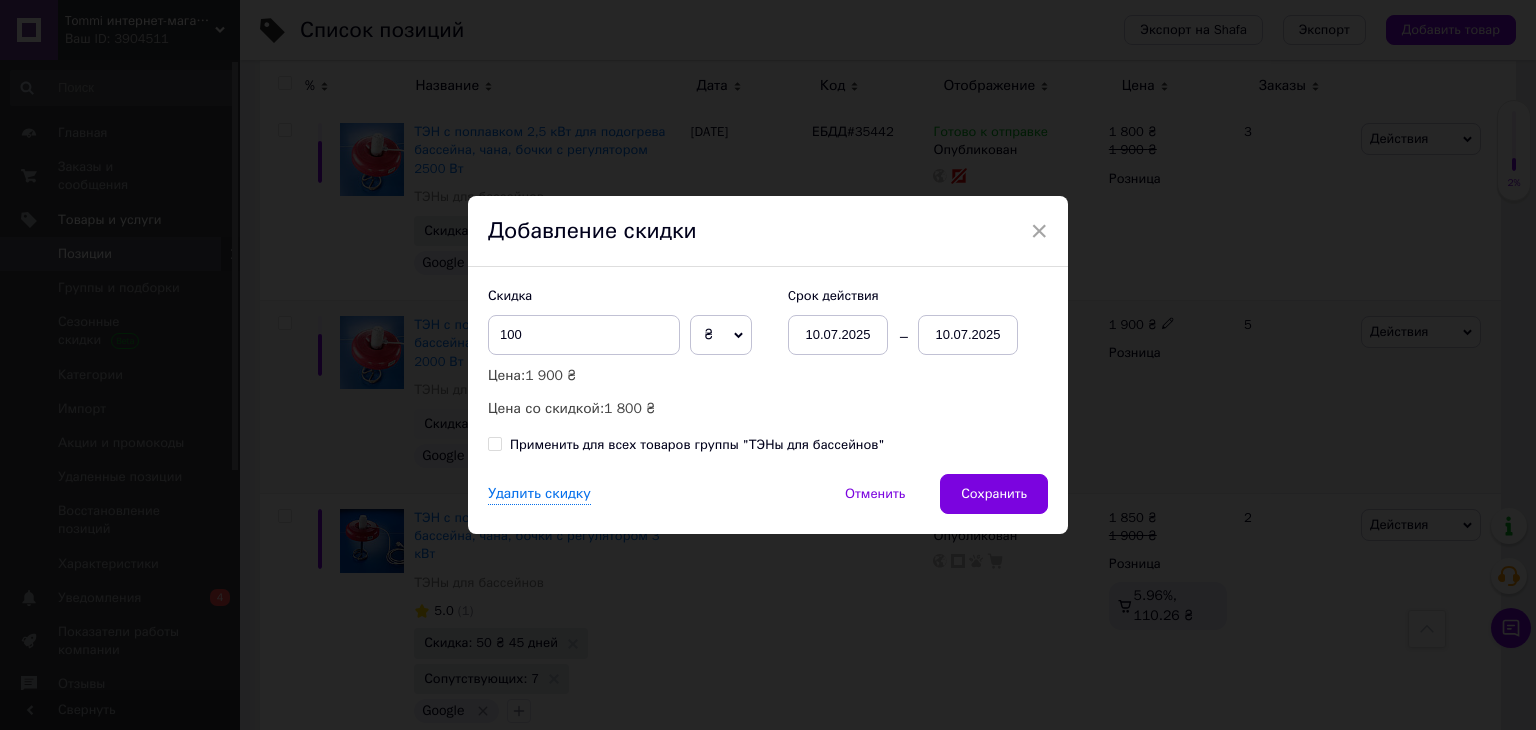 click on "10.07.2025" at bounding box center (968, 335) 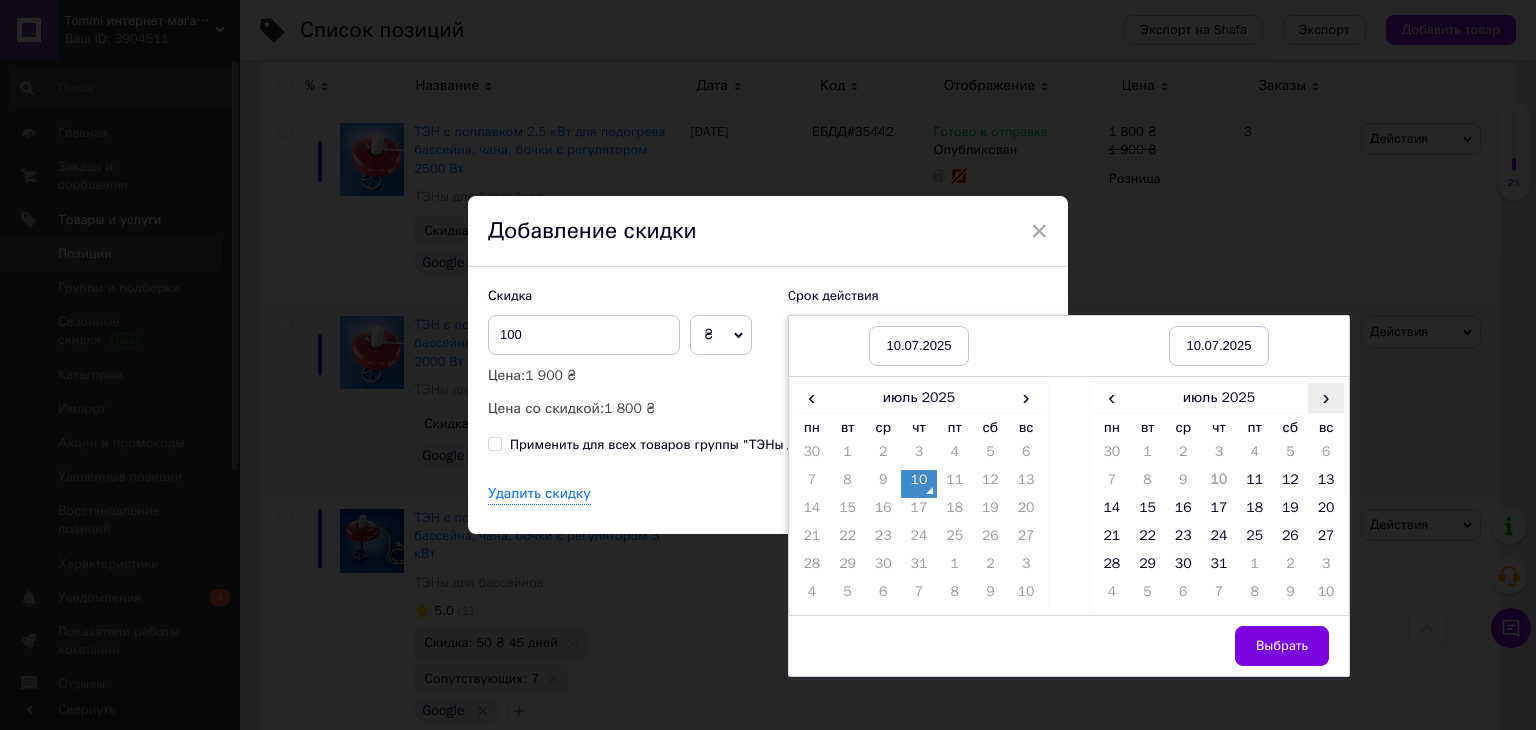 click on "›" at bounding box center (1326, 397) 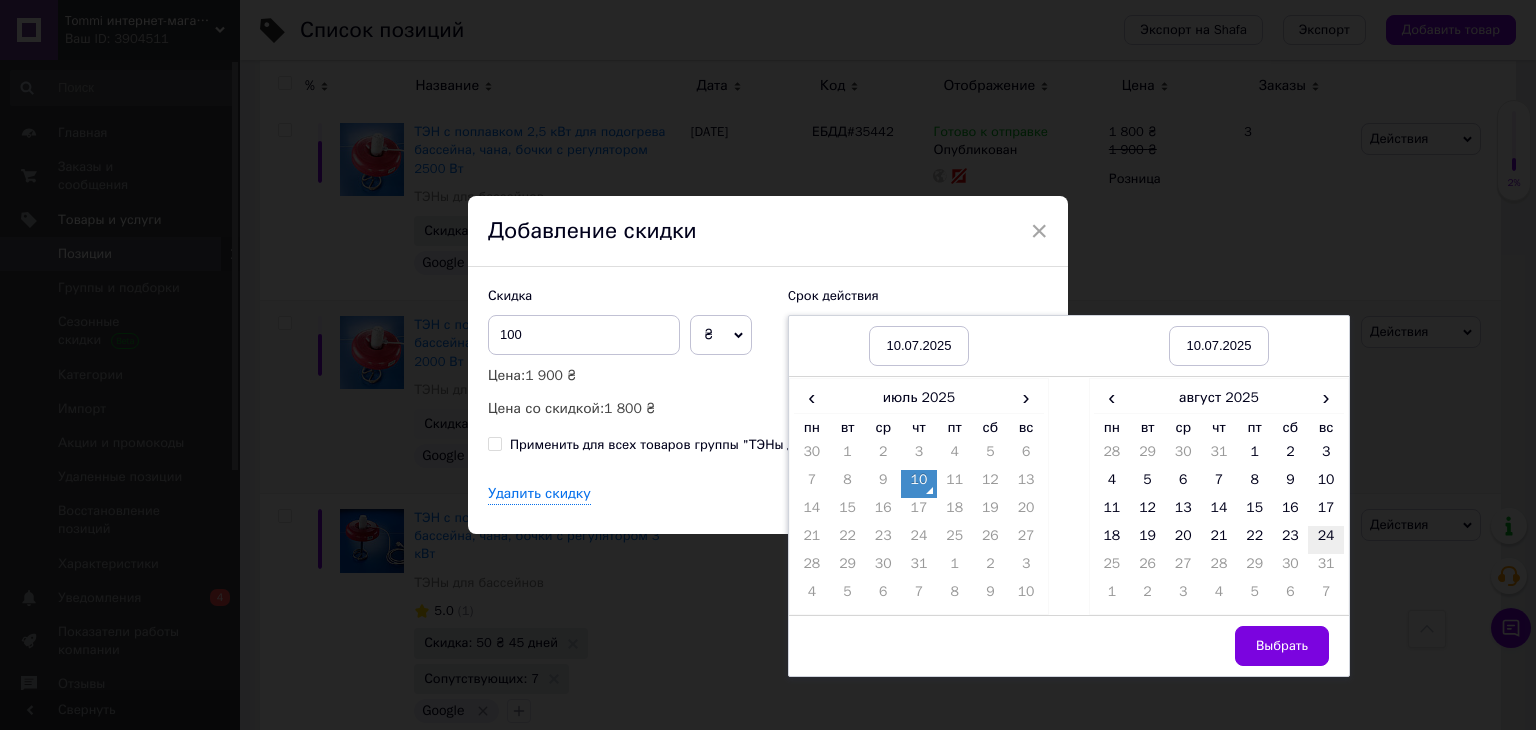 click on "24" at bounding box center [1326, 540] 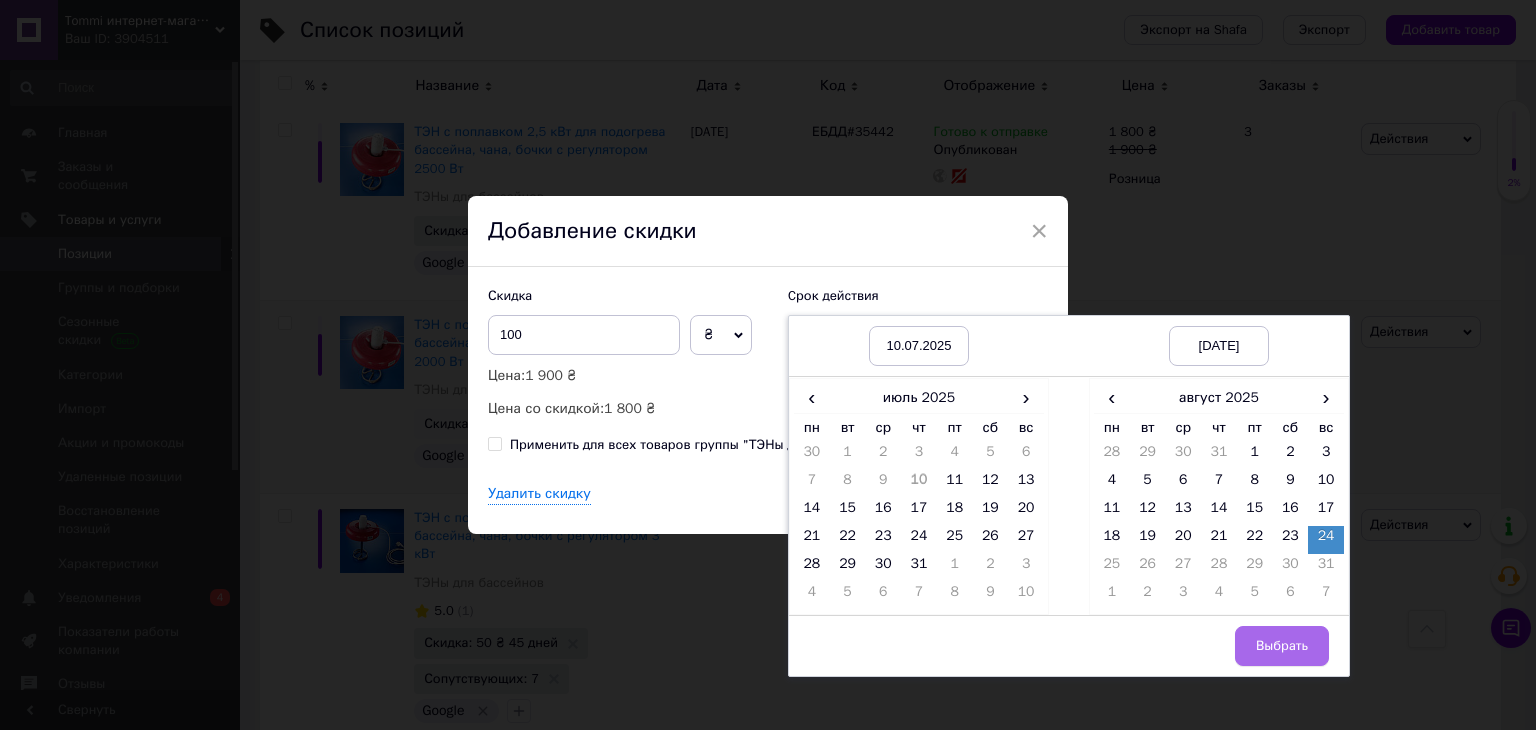 click on "Выбрать" at bounding box center [1282, 646] 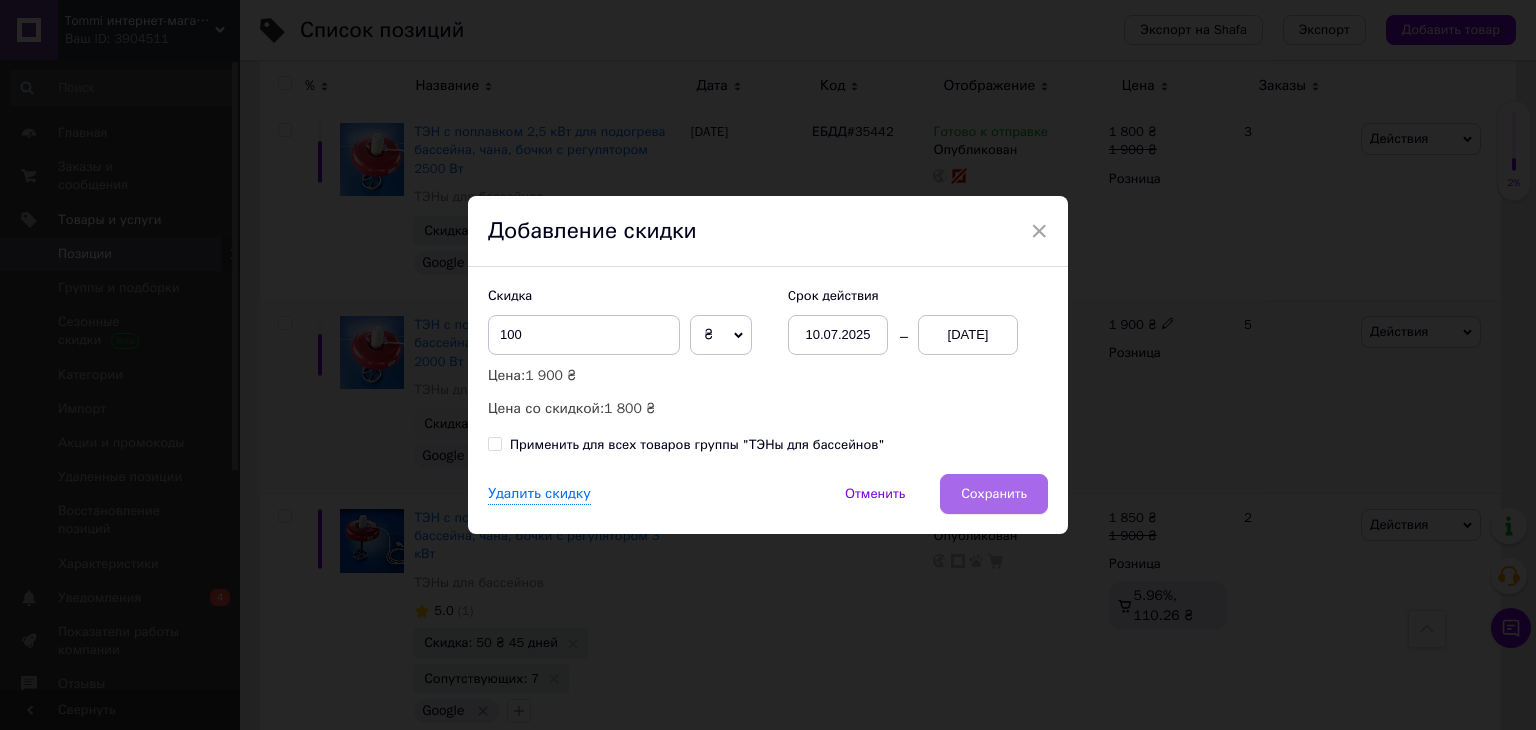 click on "Сохранить" at bounding box center [994, 494] 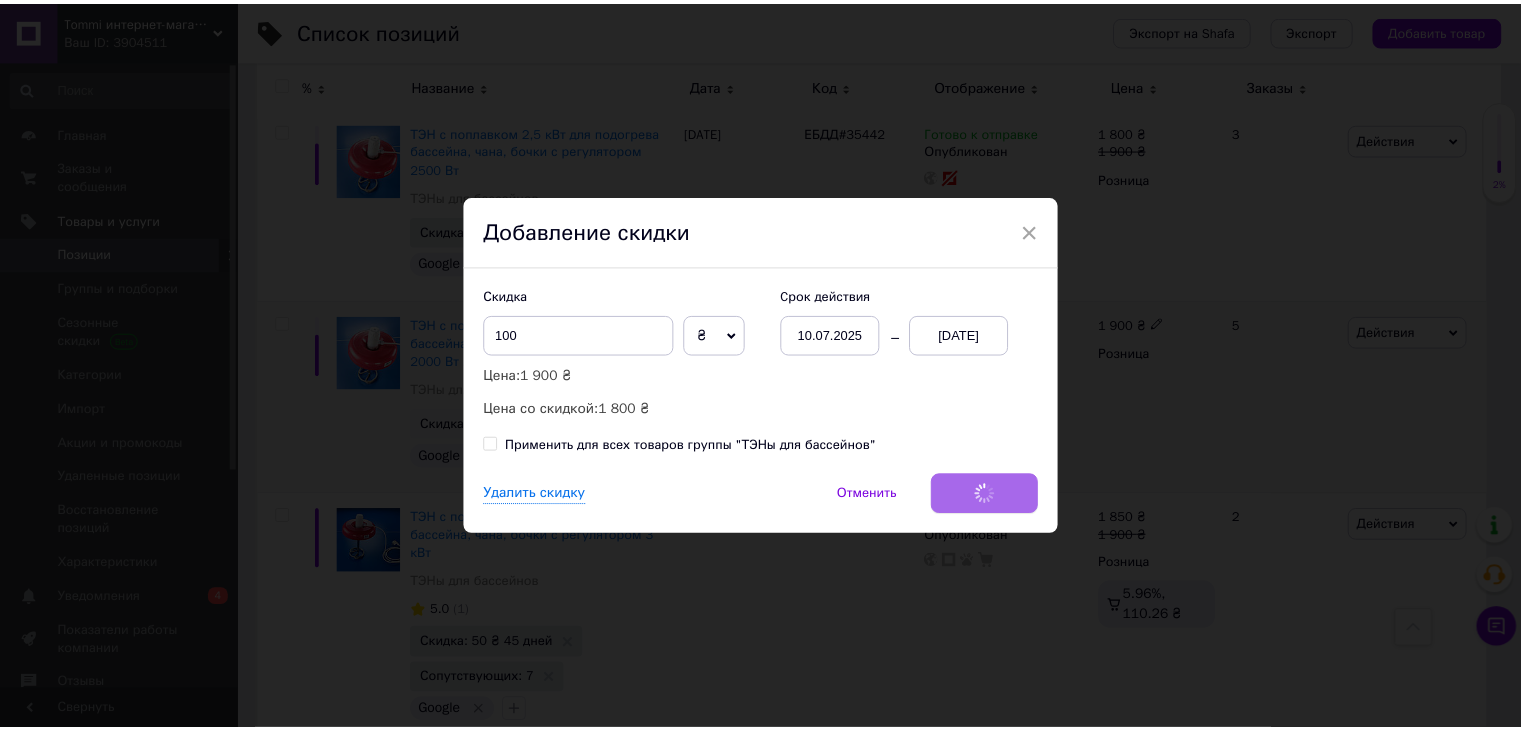 scroll, scrollTop: 0, scrollLeft: 103, axis: horizontal 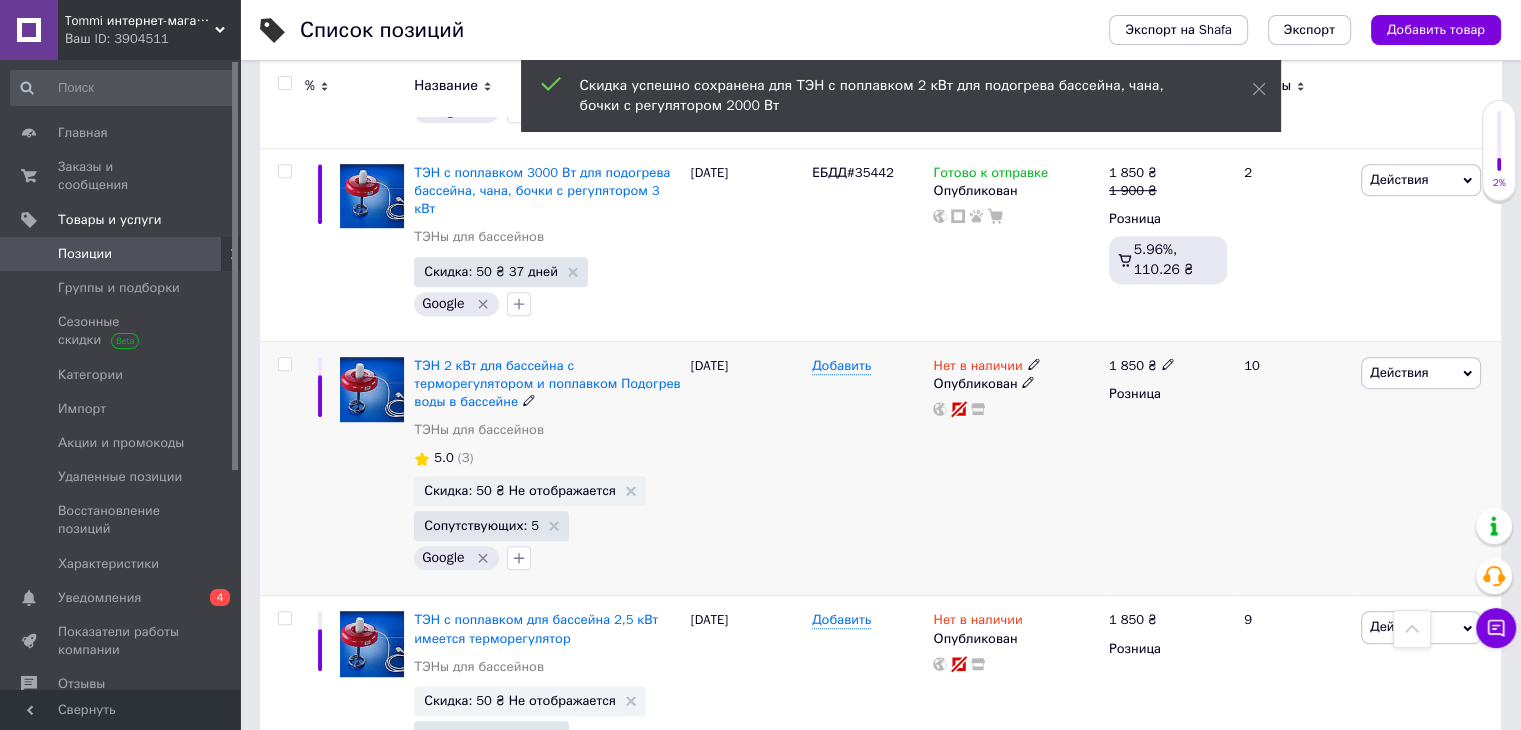 click 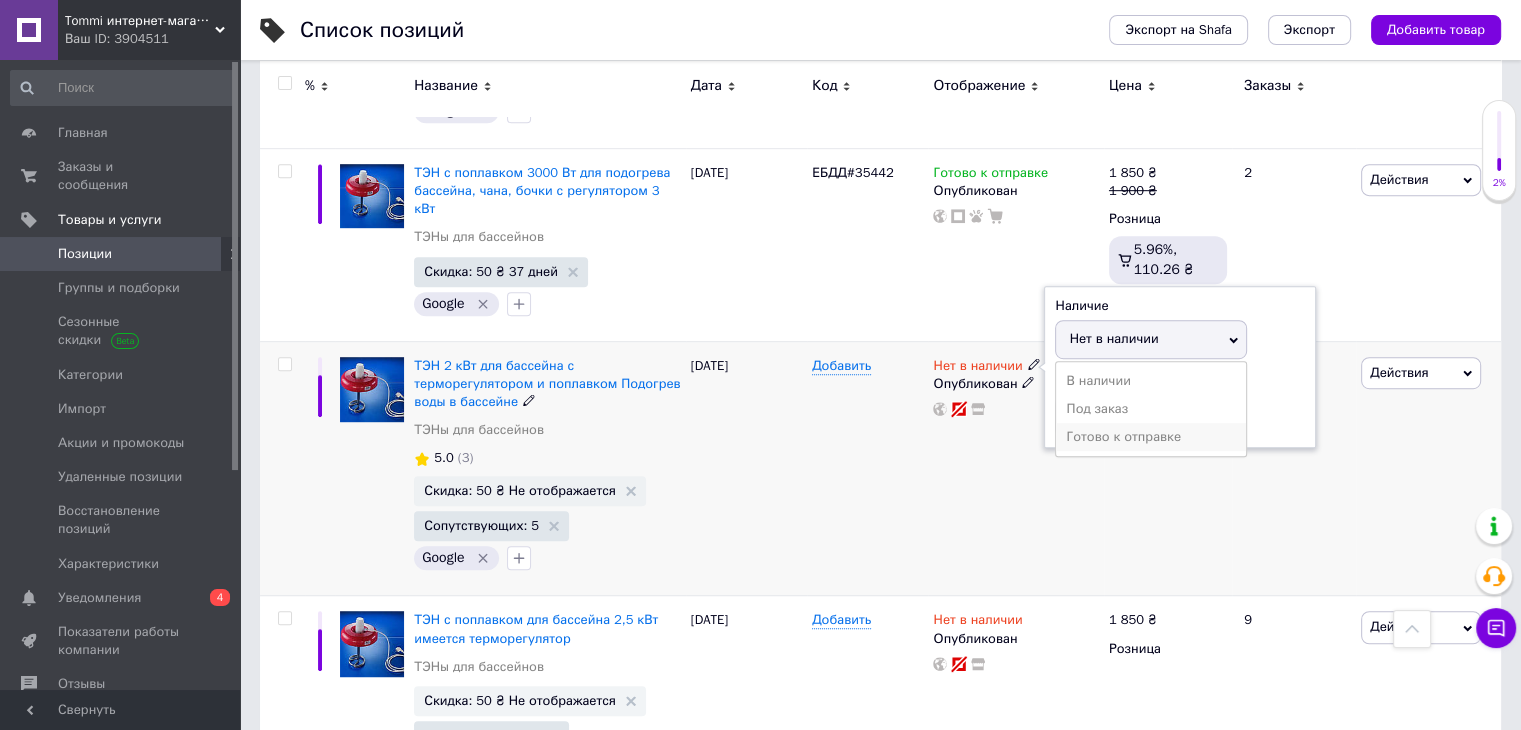 click on "Готово к отправке" at bounding box center [1151, 437] 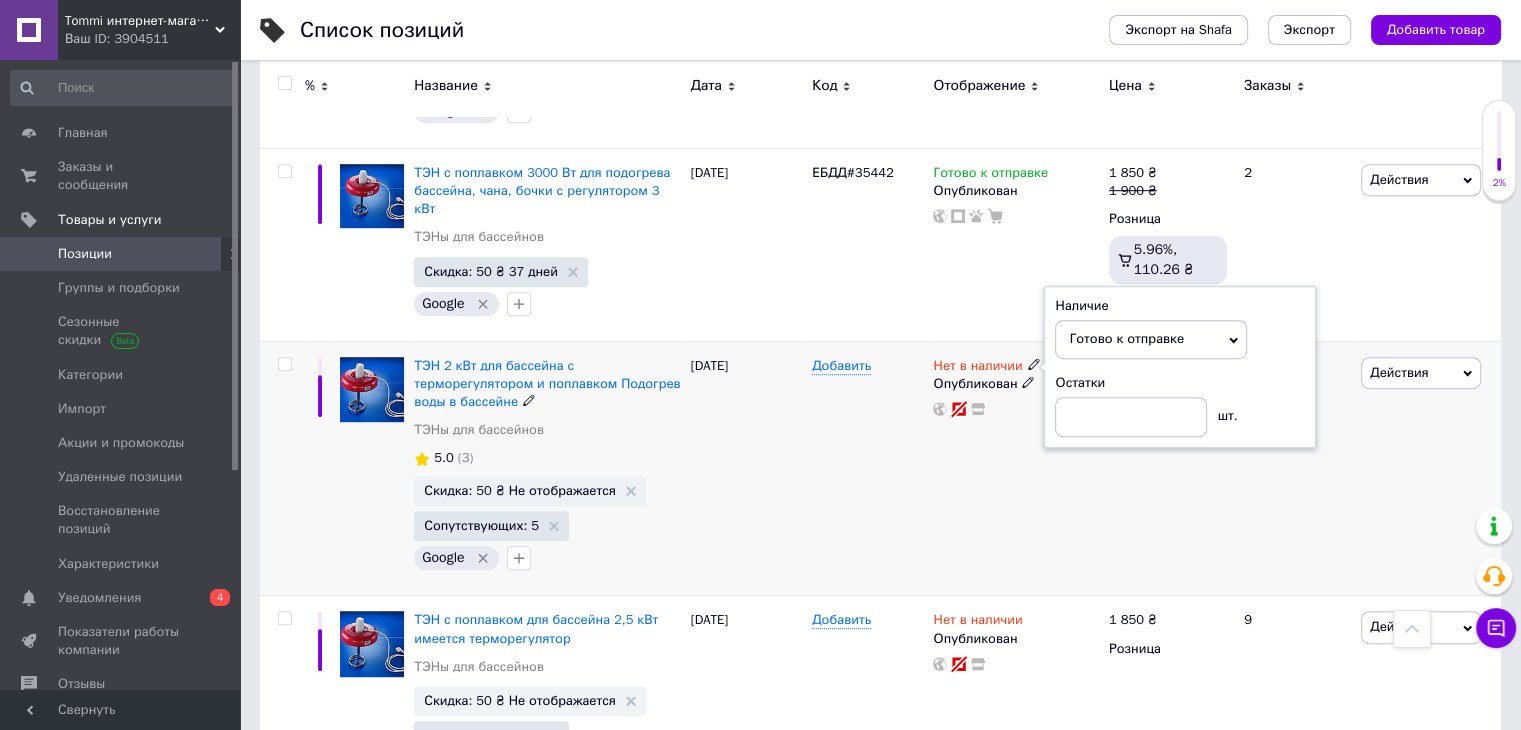 click on "Нет в наличии Наличие Готово к отправке В наличии Нет в наличии Под заказ Остатки шт. Опубликован" at bounding box center [1015, 468] 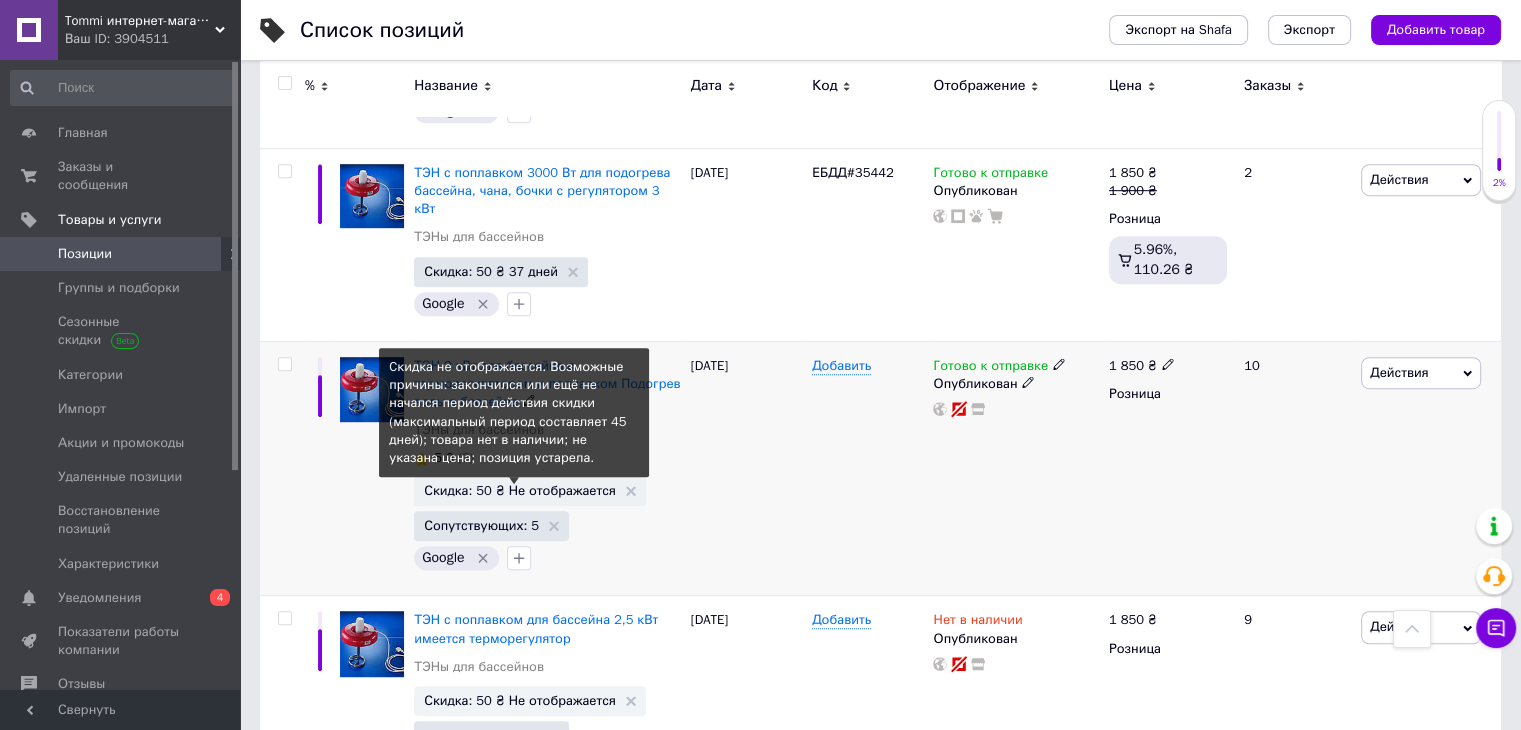 click on "Скидка: 50 ₴ Не отображается" at bounding box center (520, 490) 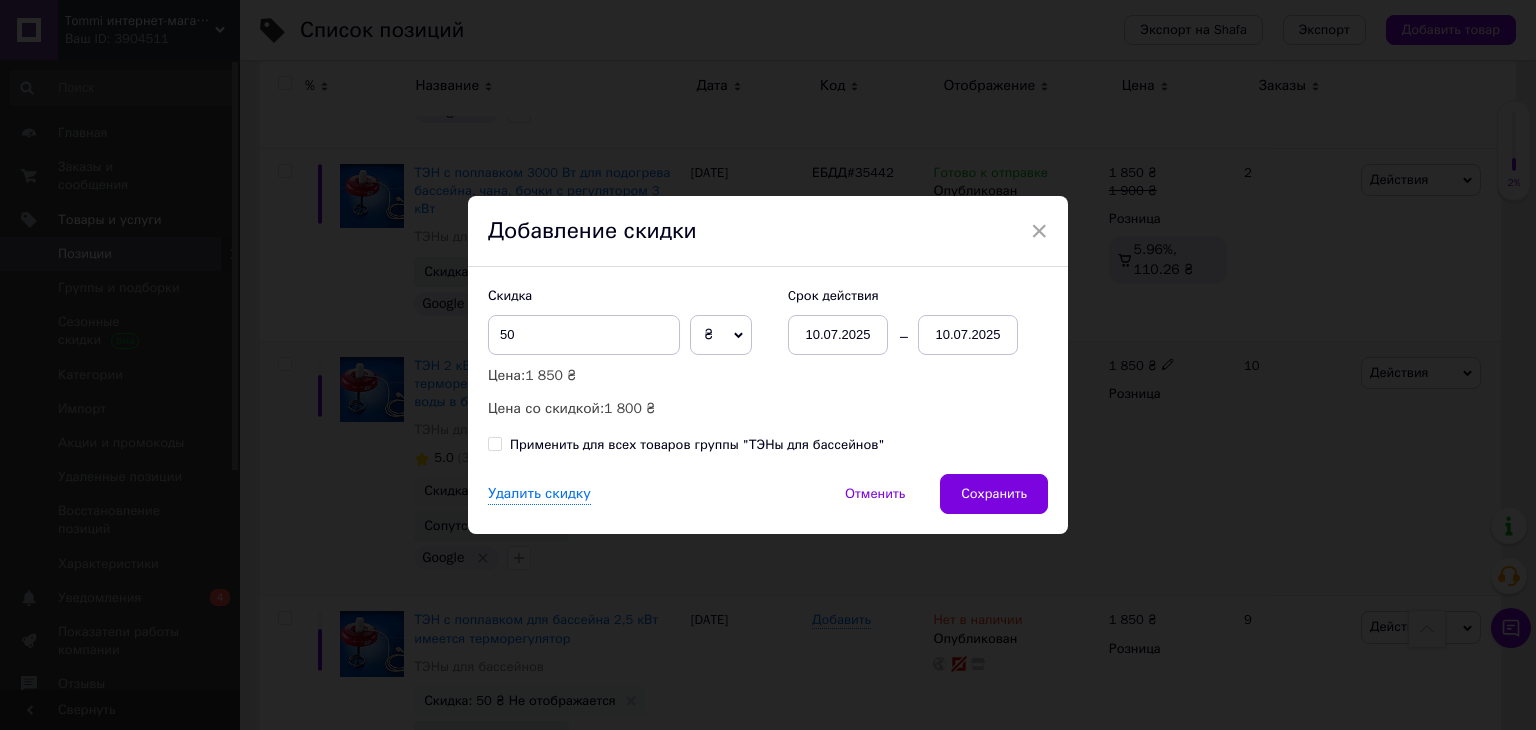 click on "10.07.2025" at bounding box center [968, 335] 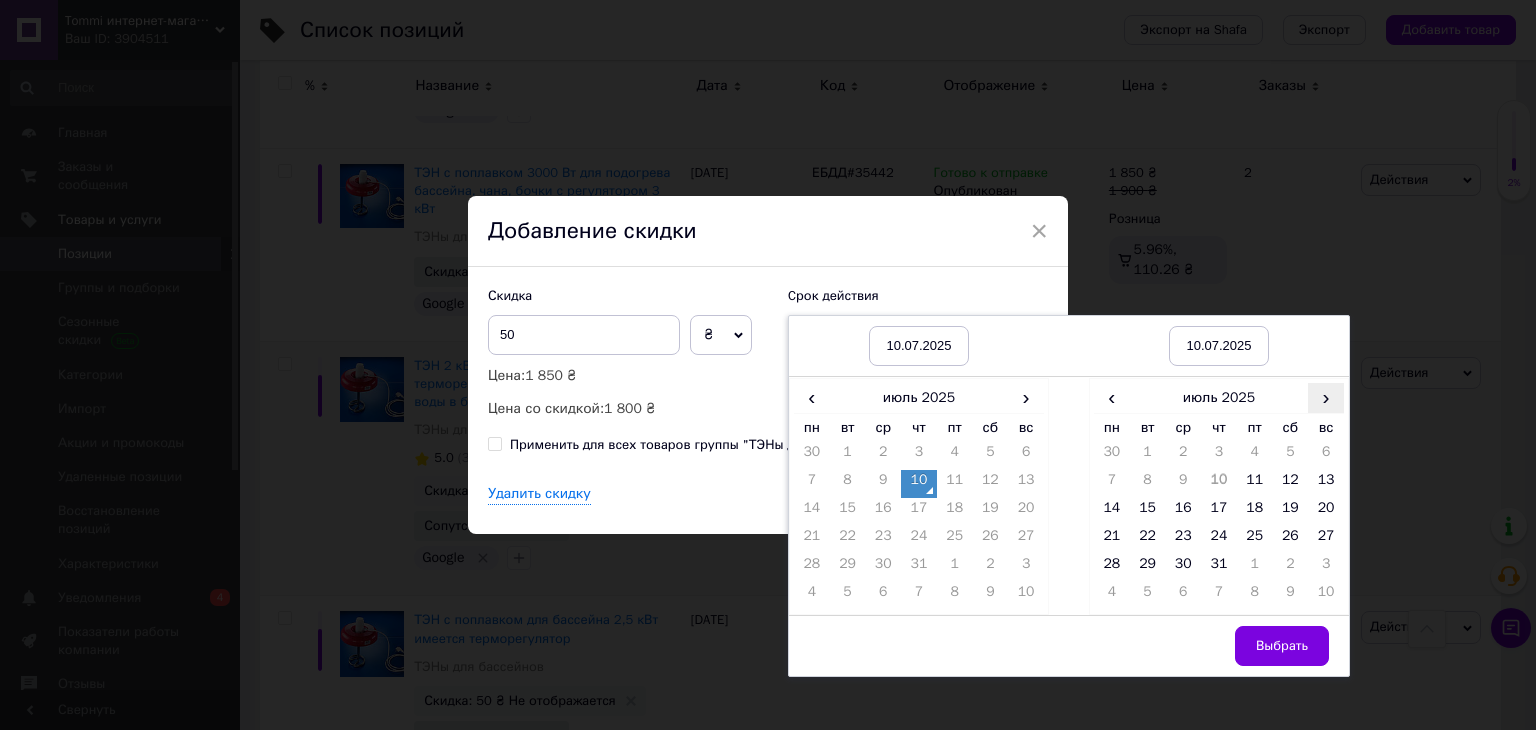 click on "›" at bounding box center [1326, 397] 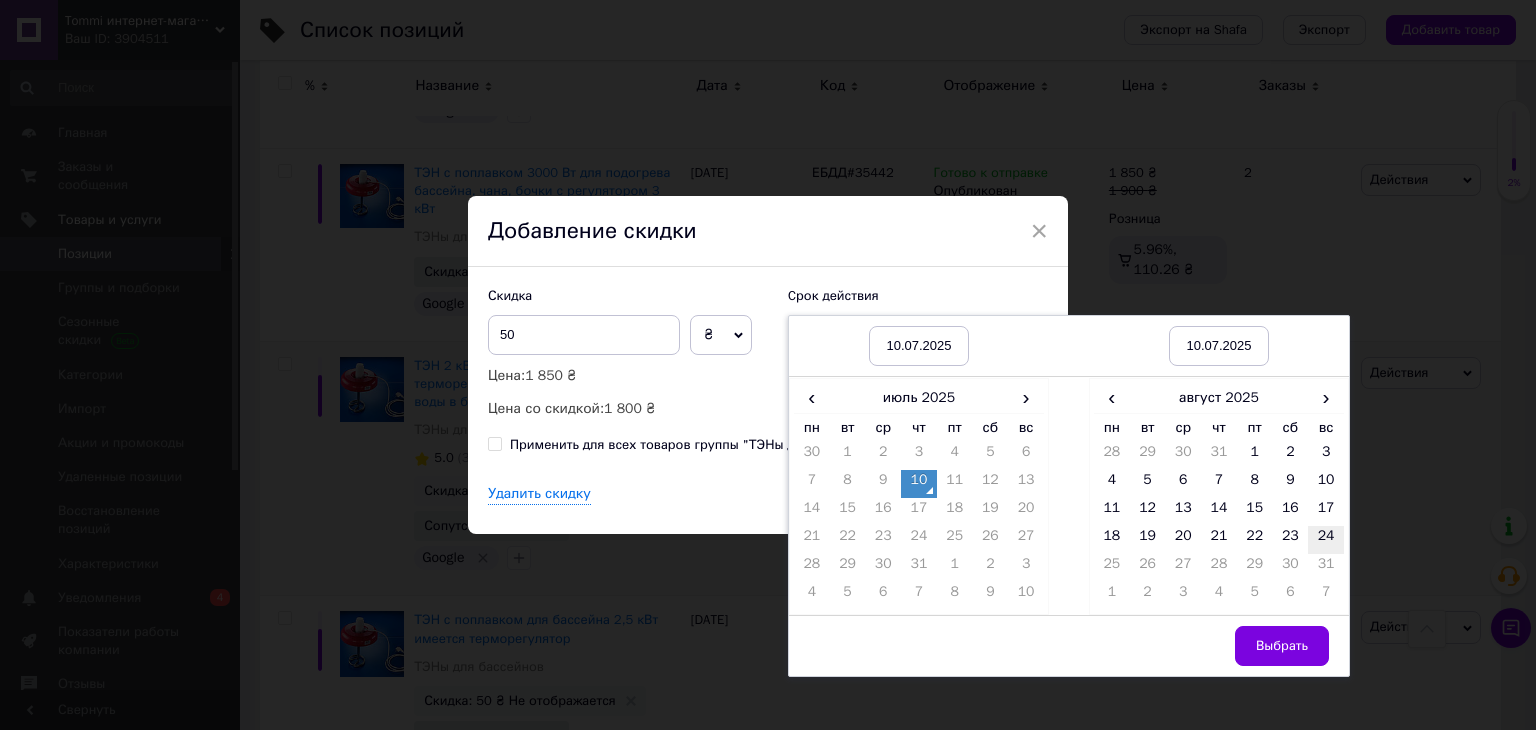 click on "24" at bounding box center [1326, 540] 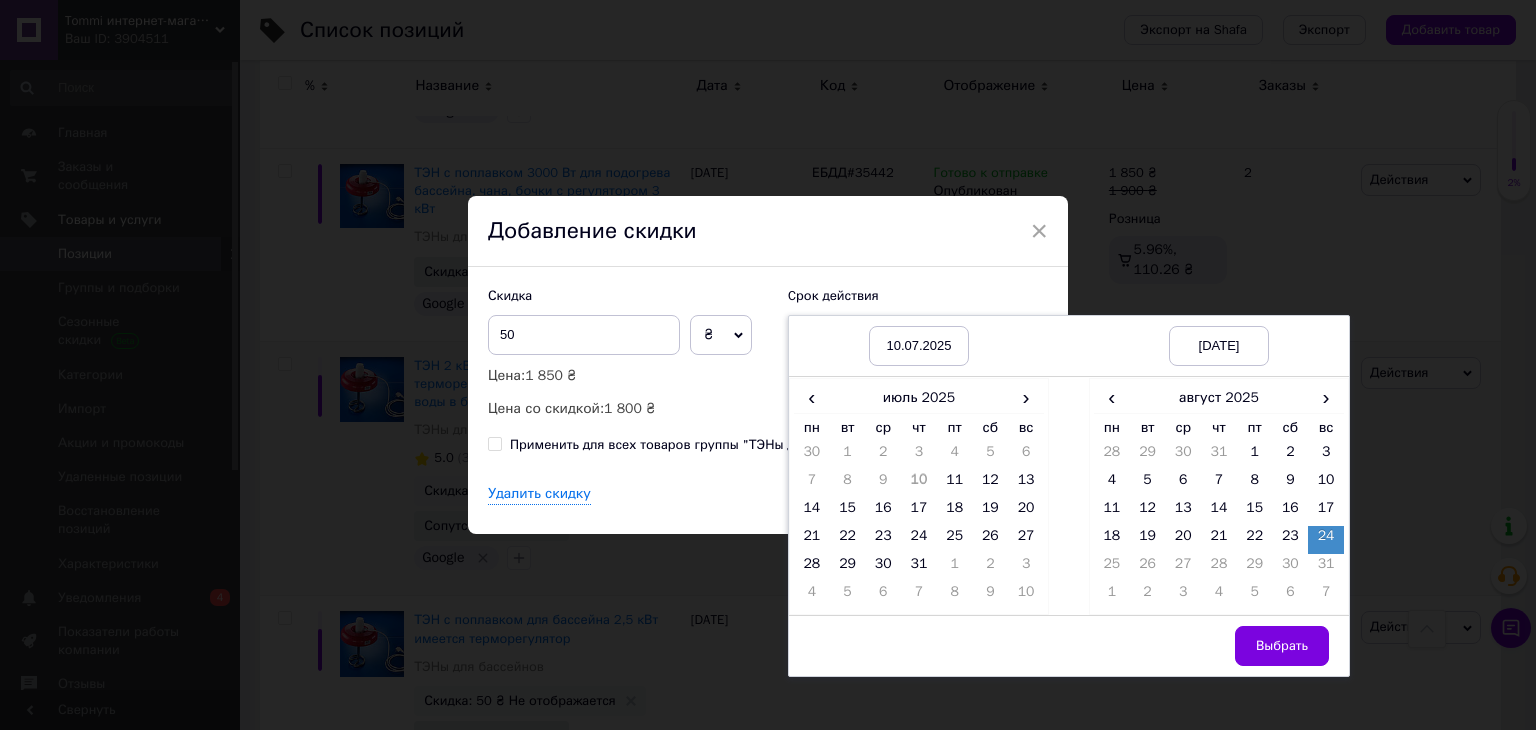 drag, startPoint x: 1263, startPoint y: 657, endPoint x: 1246, endPoint y: 658, distance: 17.029387 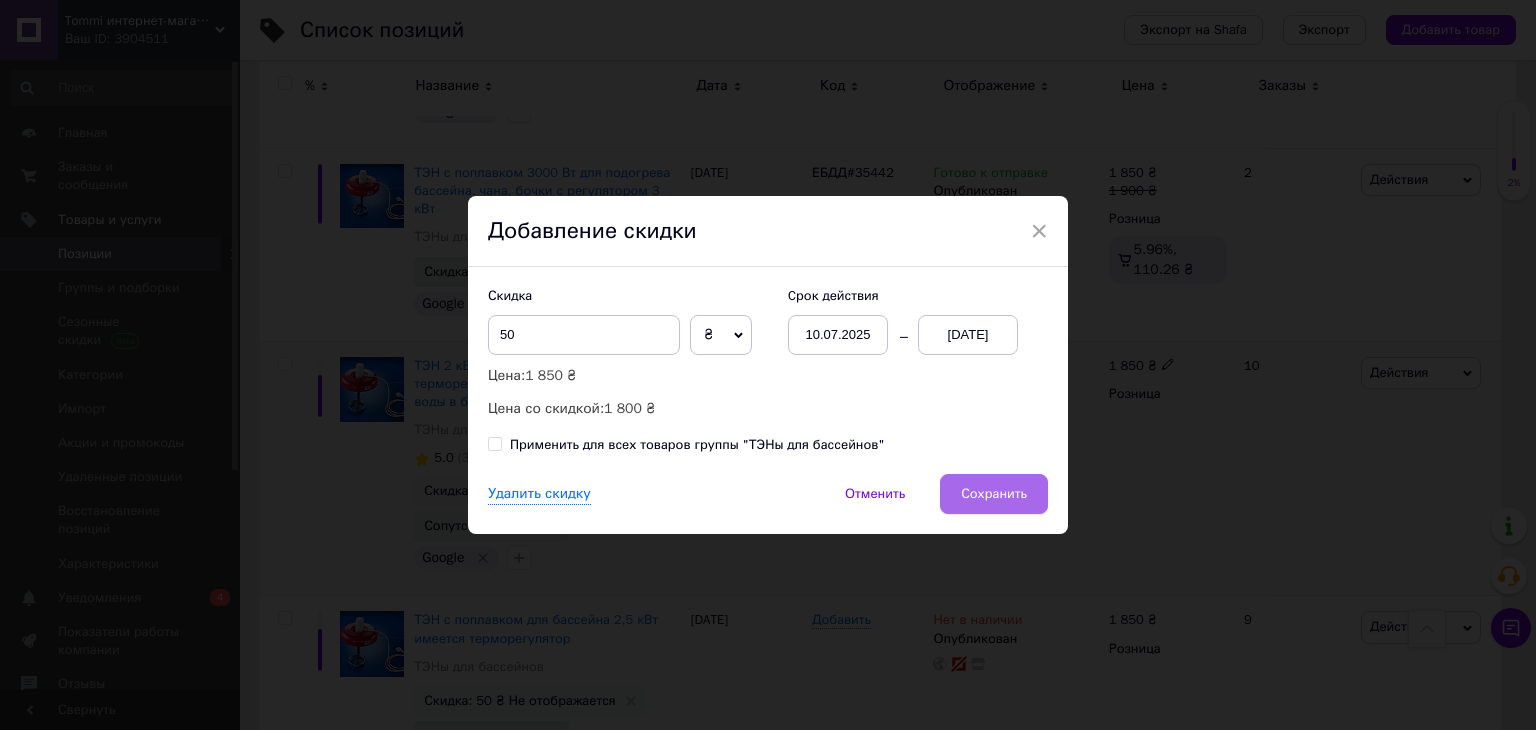 click on "Сохранить" at bounding box center [994, 494] 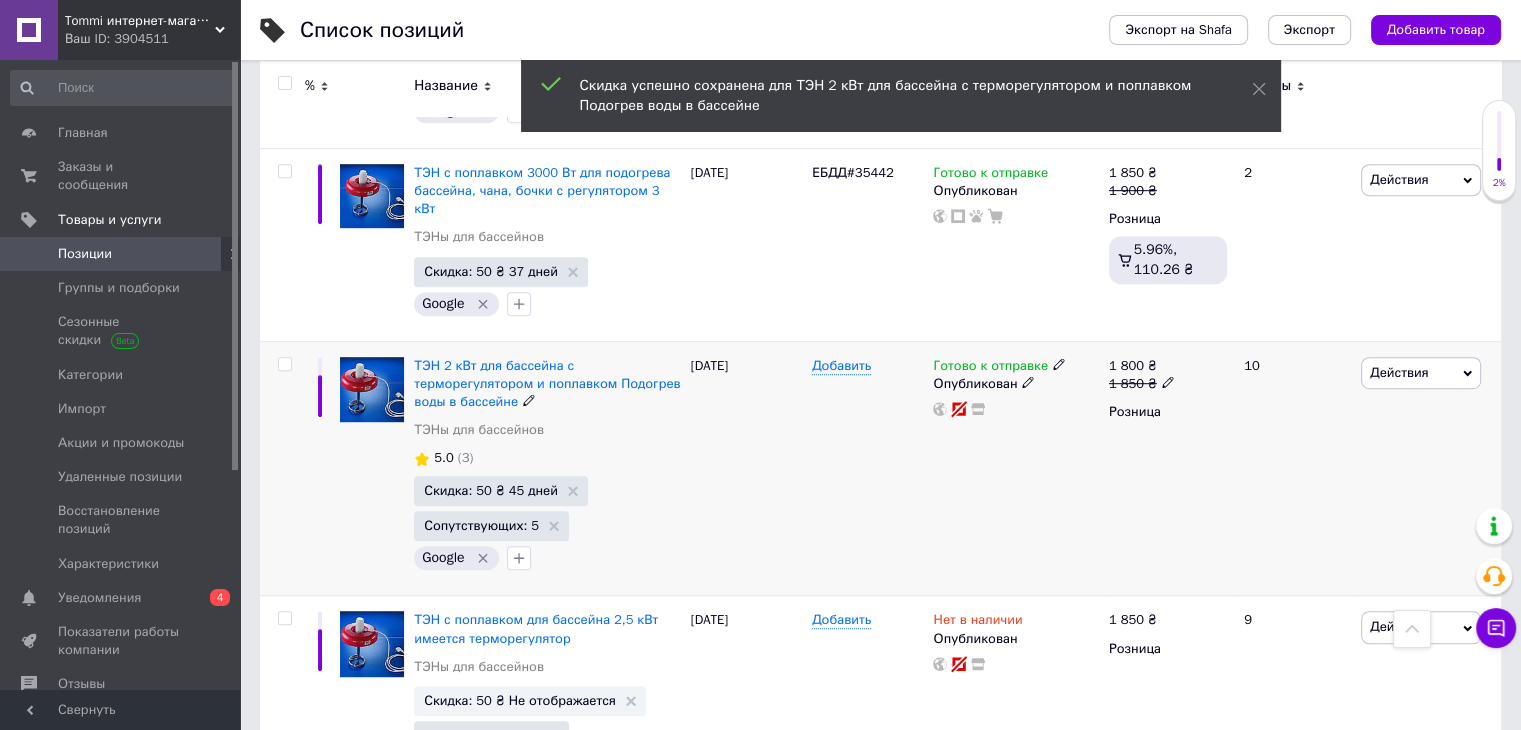 scroll, scrollTop: 0, scrollLeft: 103, axis: horizontal 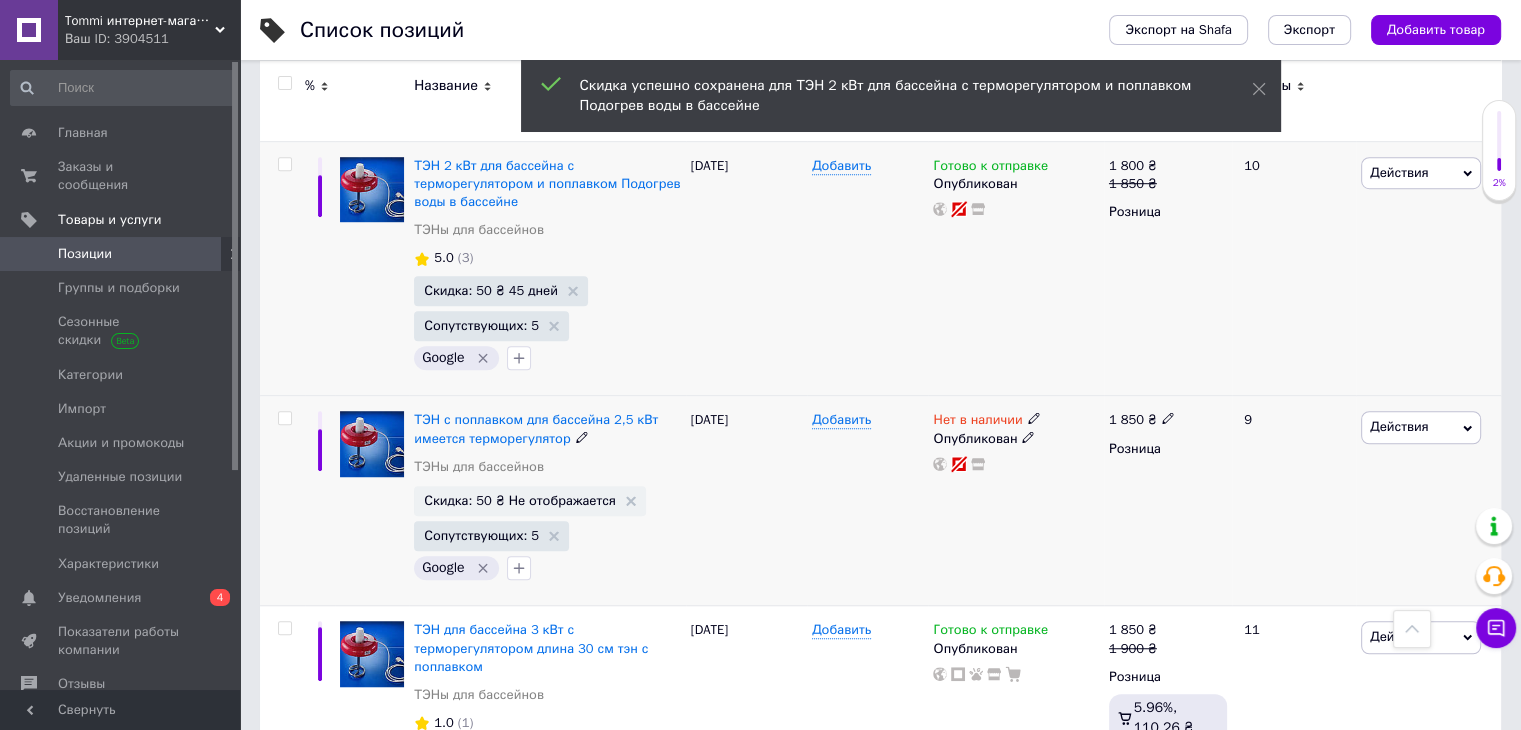 click 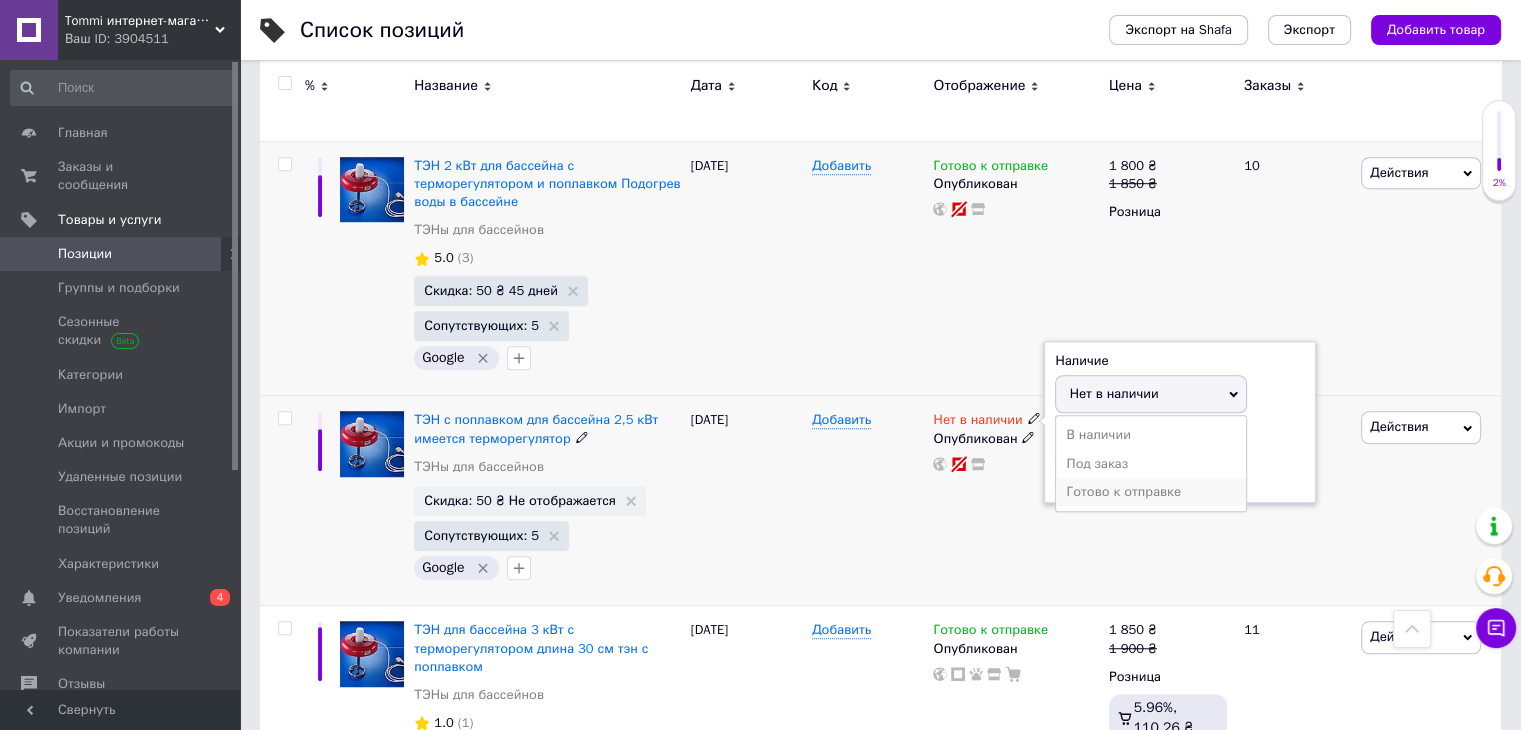 click on "Готово к отправке" at bounding box center (1151, 492) 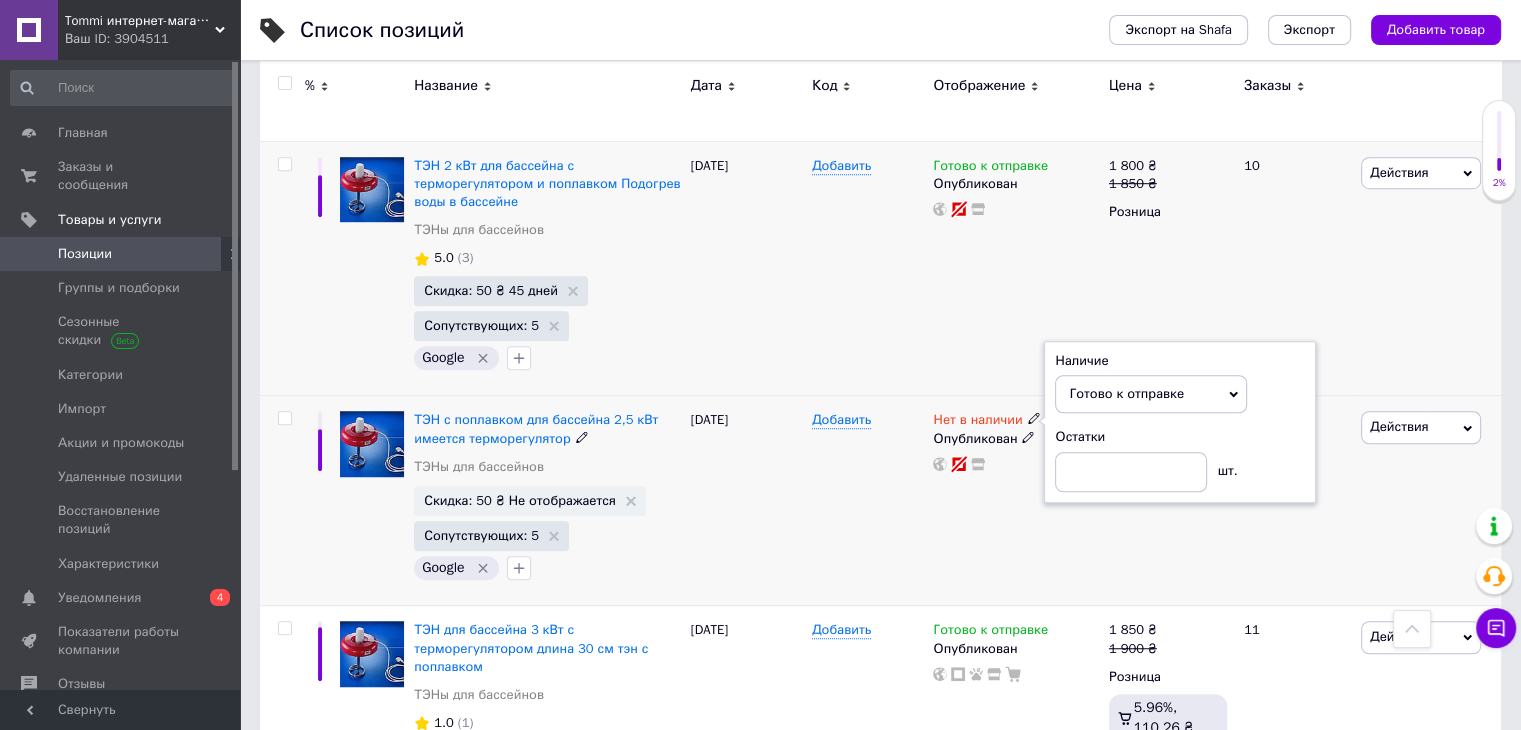 click on "Нет в наличии Наличие Готово к отправке В наличии Нет в наличии Под заказ Остатки шт. Опубликован" at bounding box center [1015, 501] 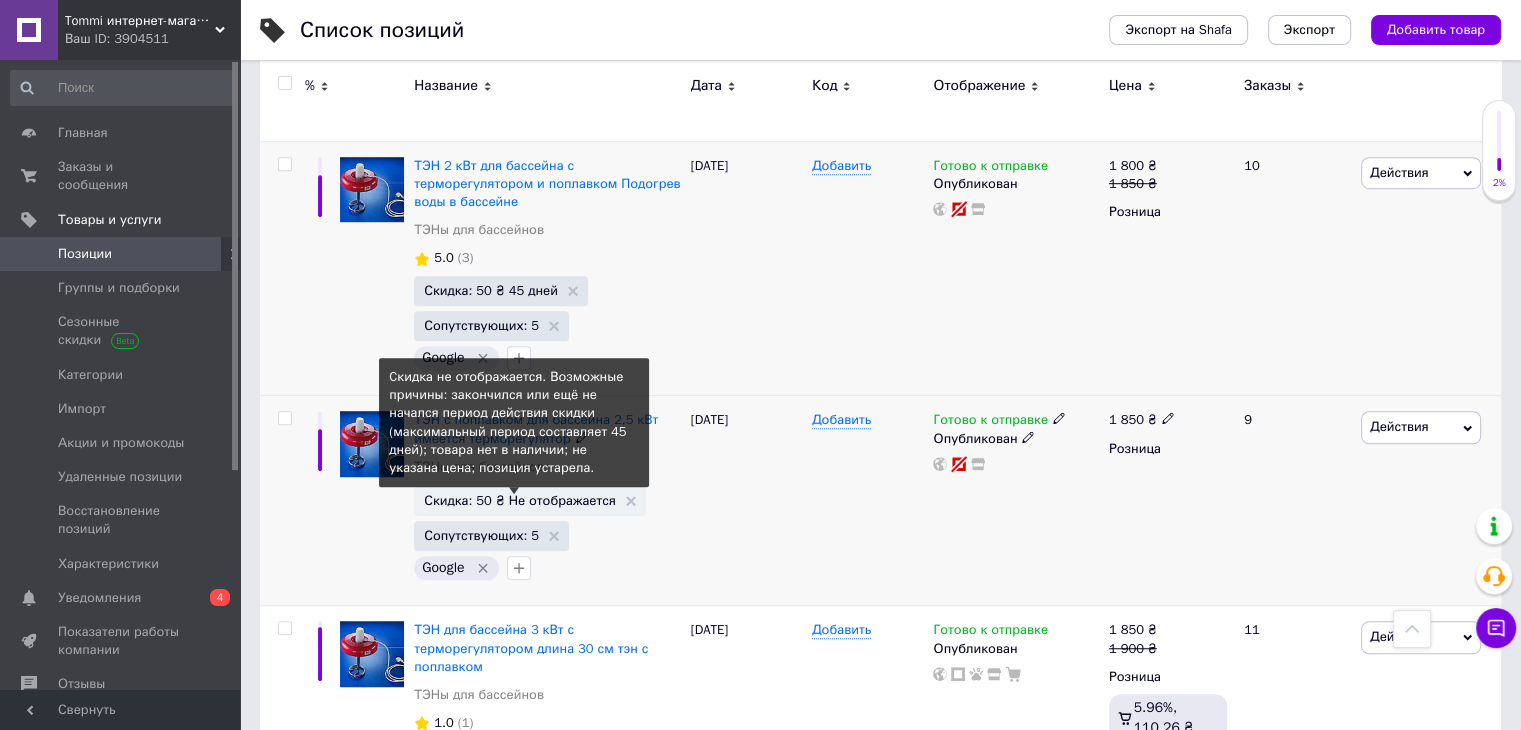 click on "Скидка: 50 ₴ Не отображается" at bounding box center [520, 500] 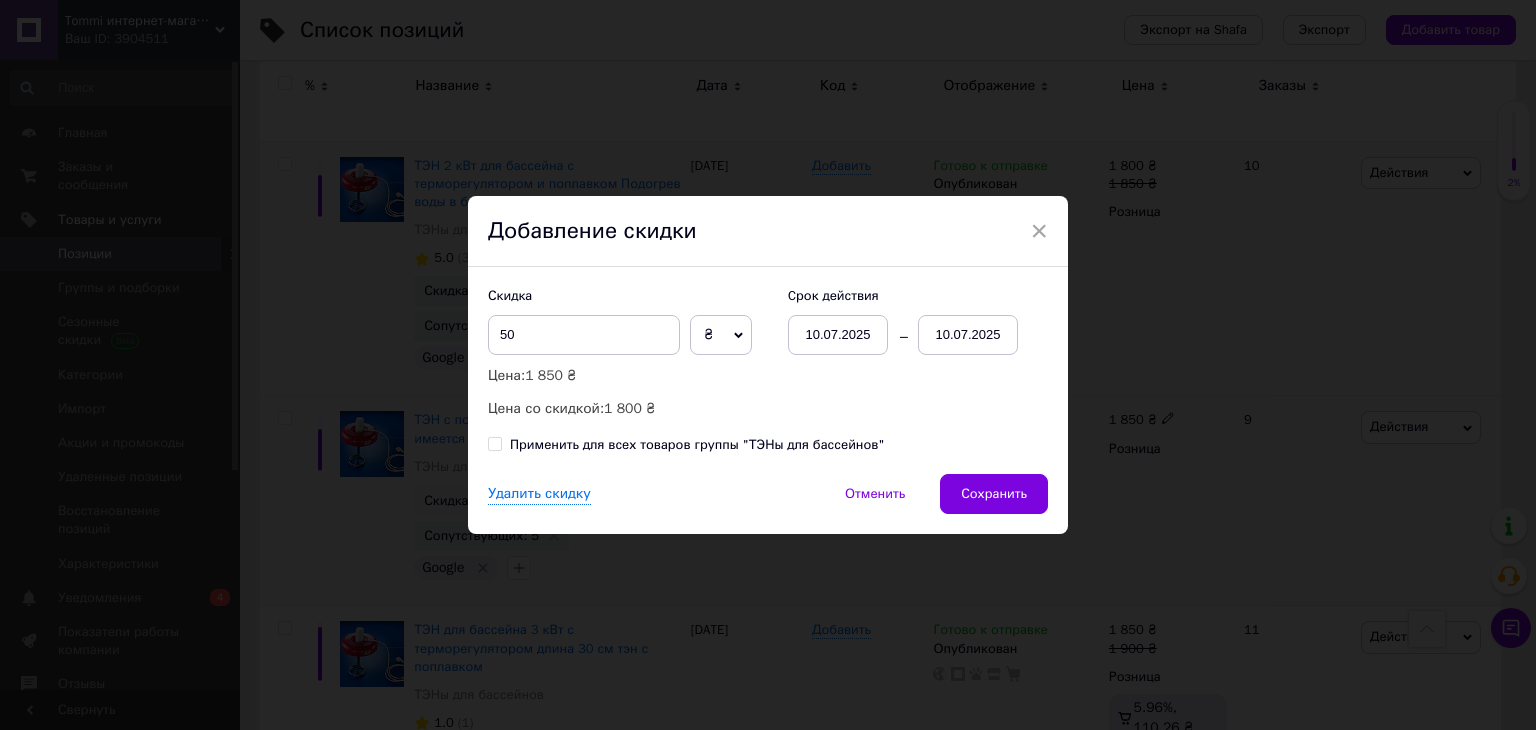 click on "10.07.2025" at bounding box center [968, 335] 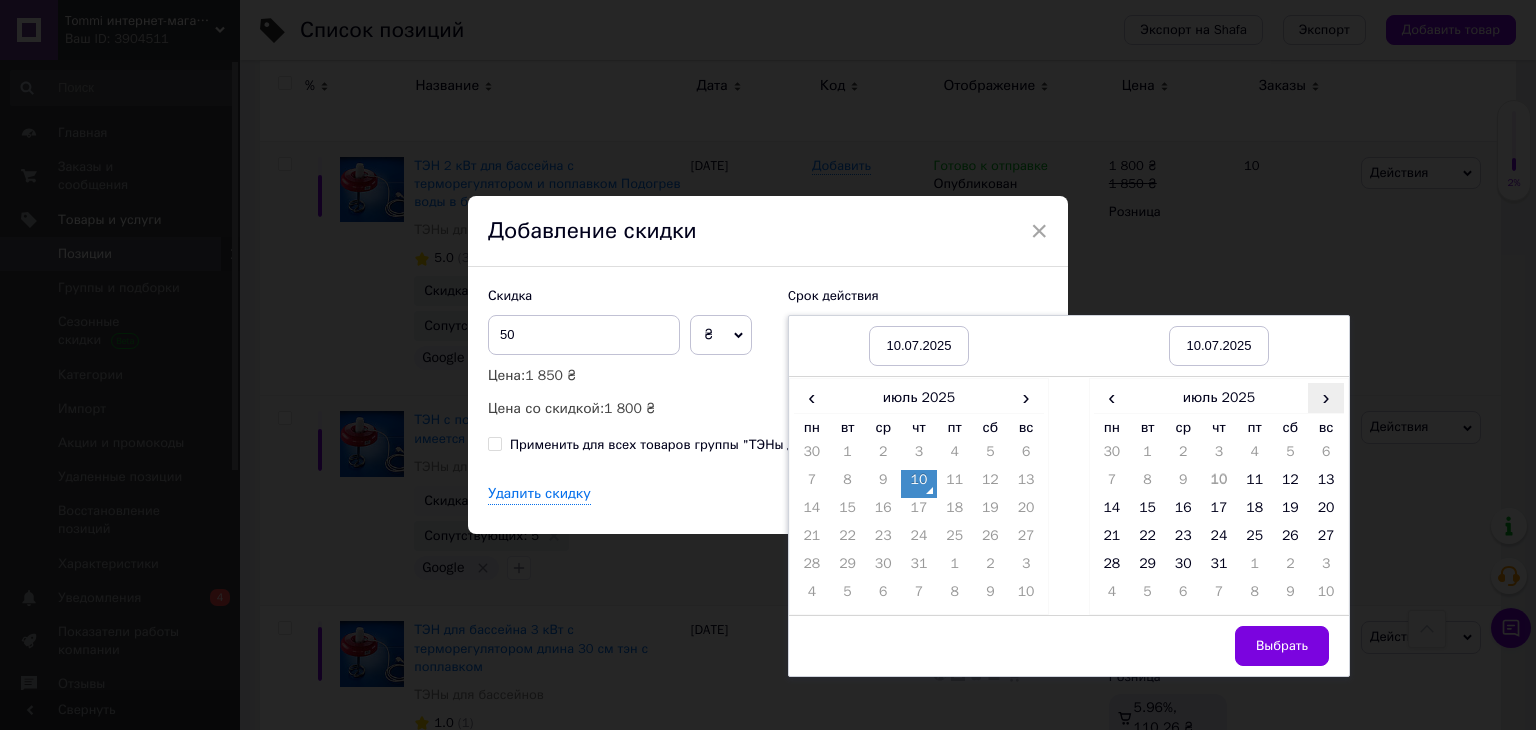 click on "›" at bounding box center [1326, 397] 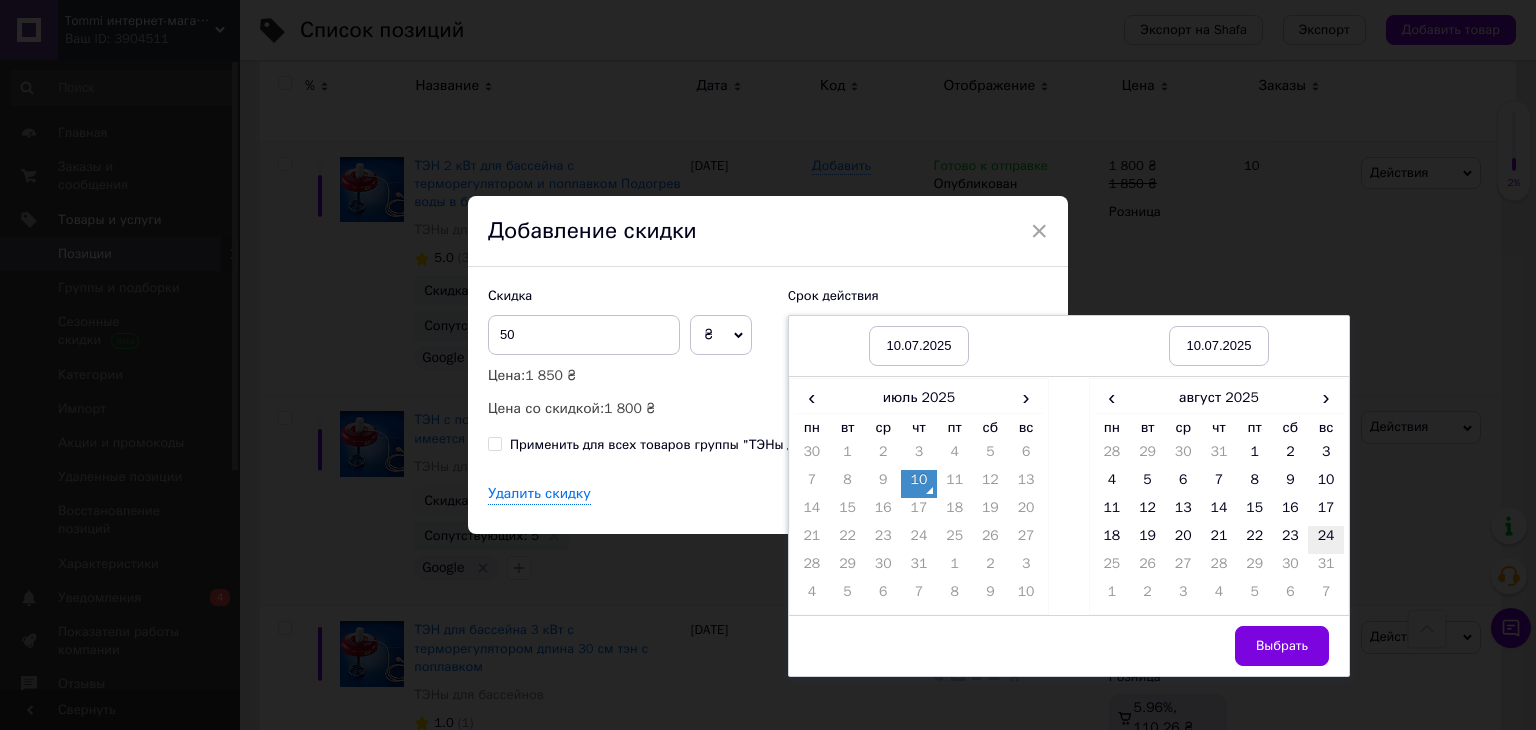 click on "24" at bounding box center [1326, 540] 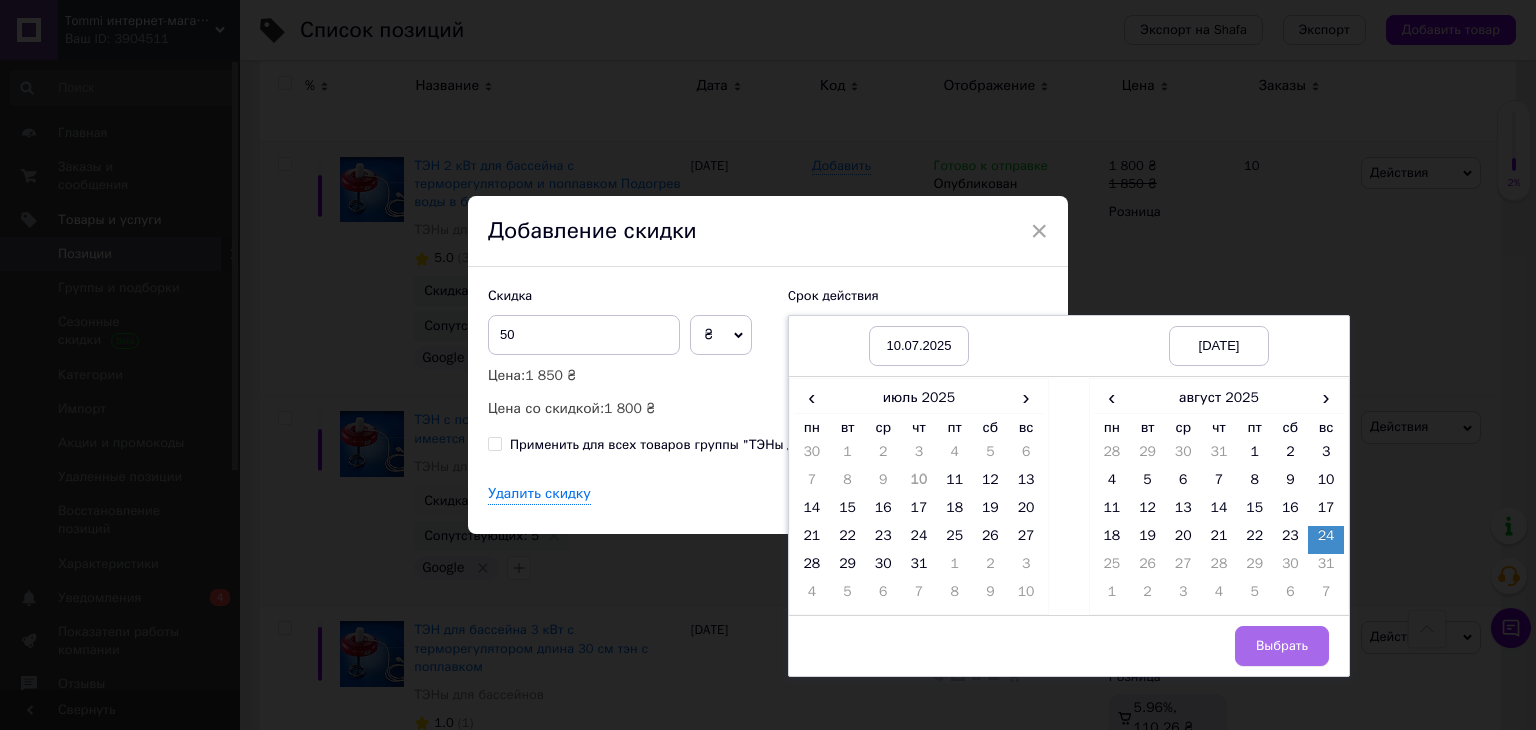 click on "Выбрать" at bounding box center [1282, 646] 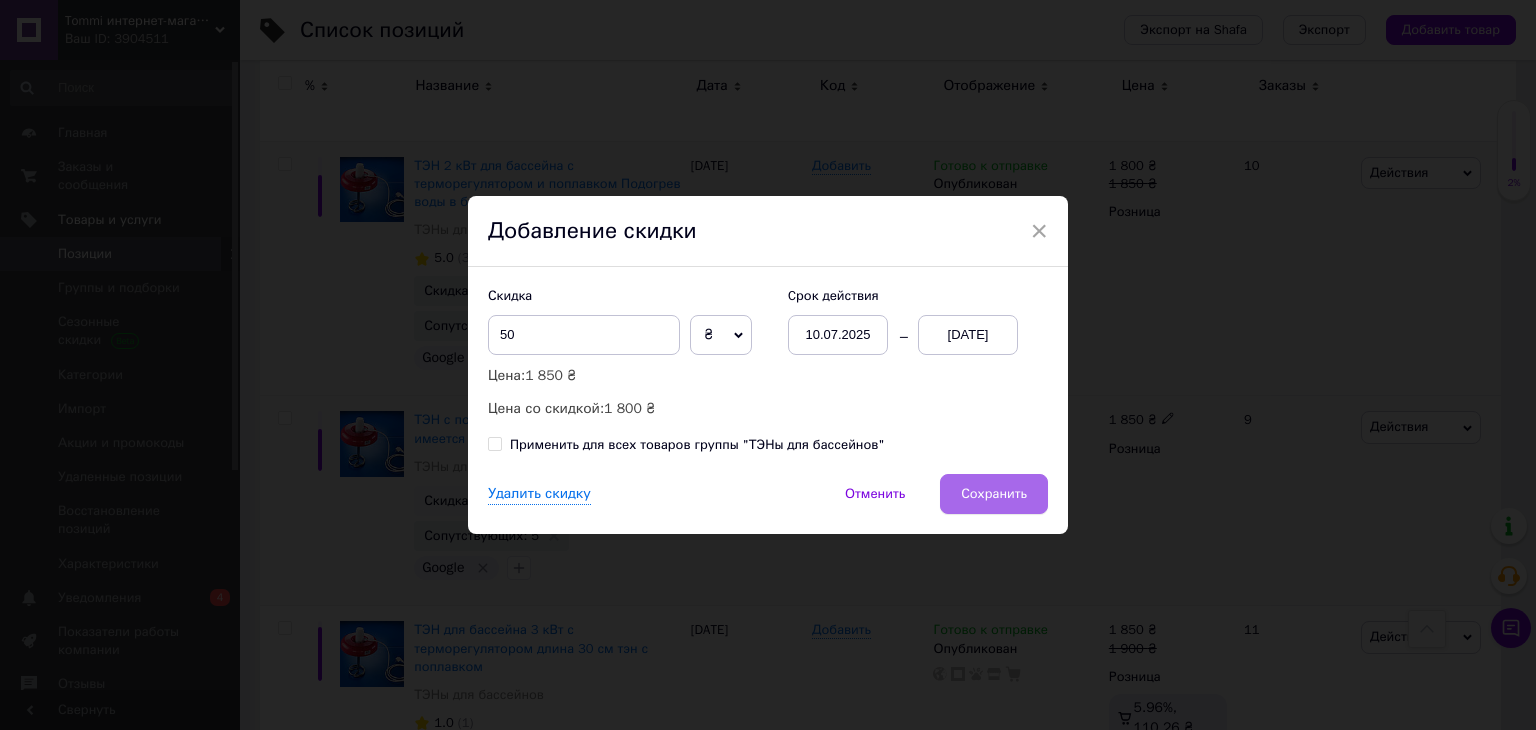 click on "Сохранить" at bounding box center [994, 494] 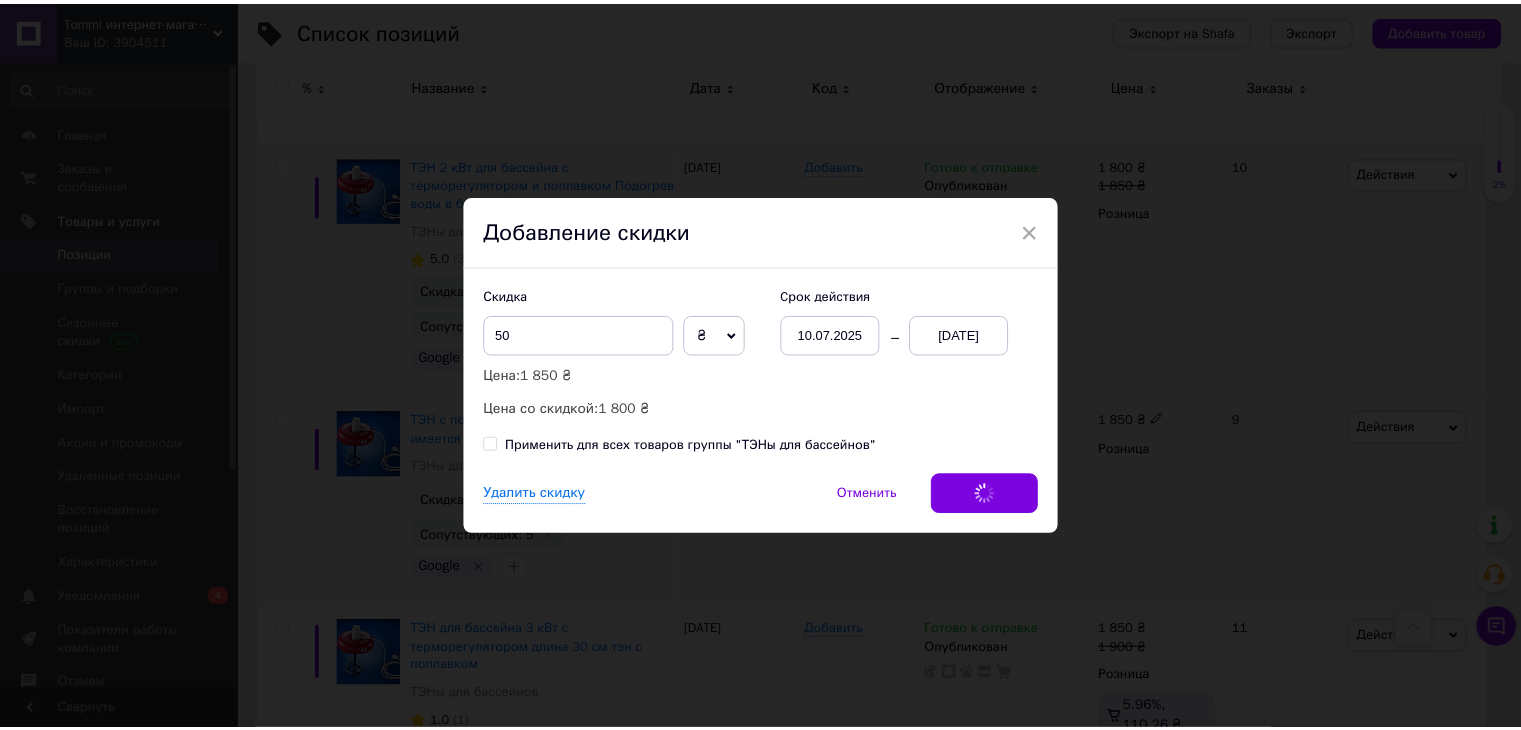 scroll, scrollTop: 0, scrollLeft: 103, axis: horizontal 